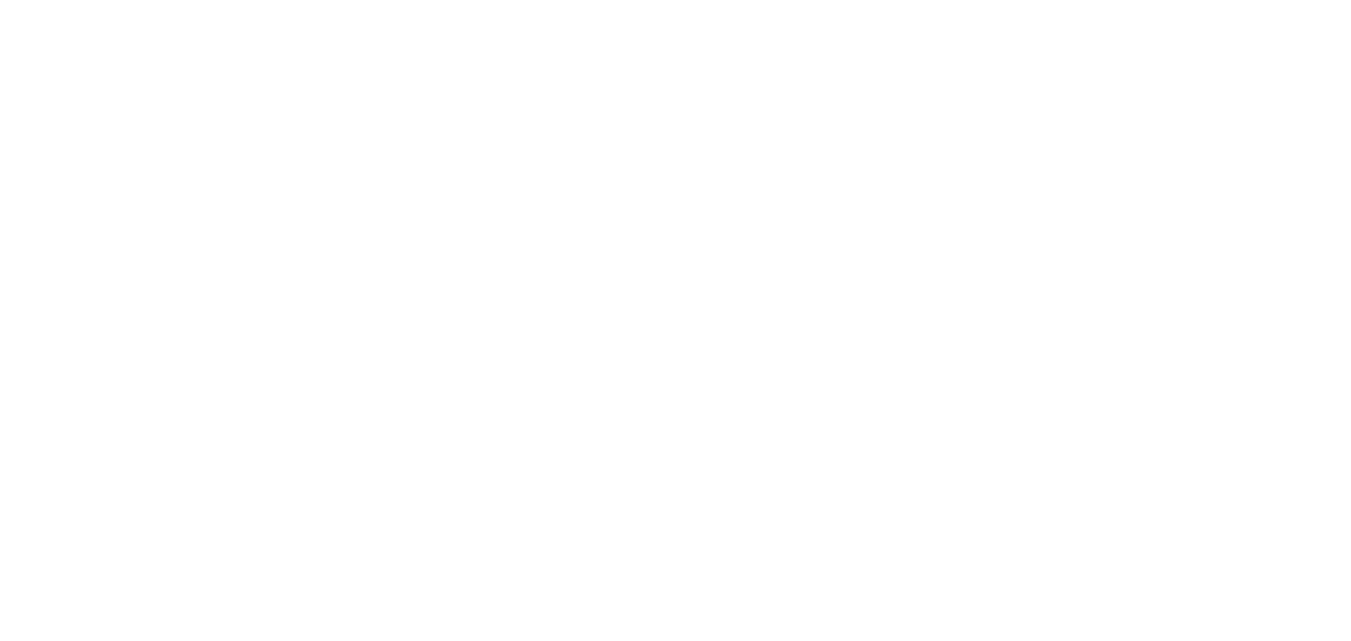 scroll, scrollTop: 0, scrollLeft: 0, axis: both 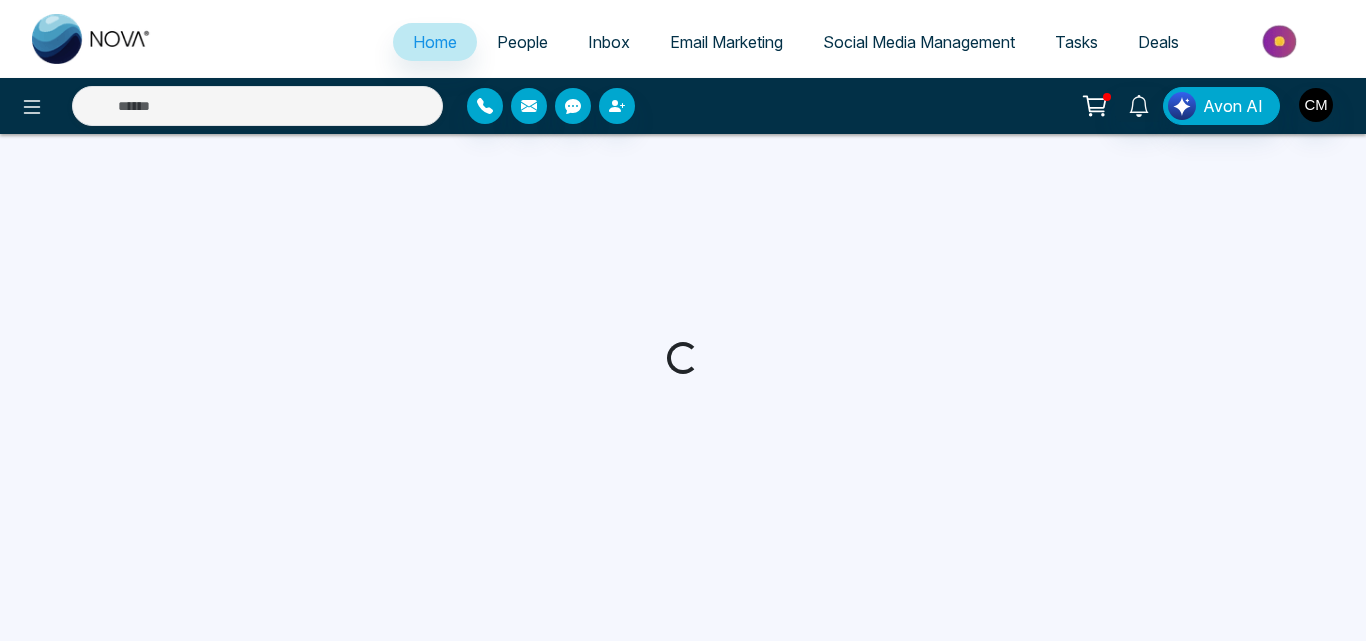select on "*" 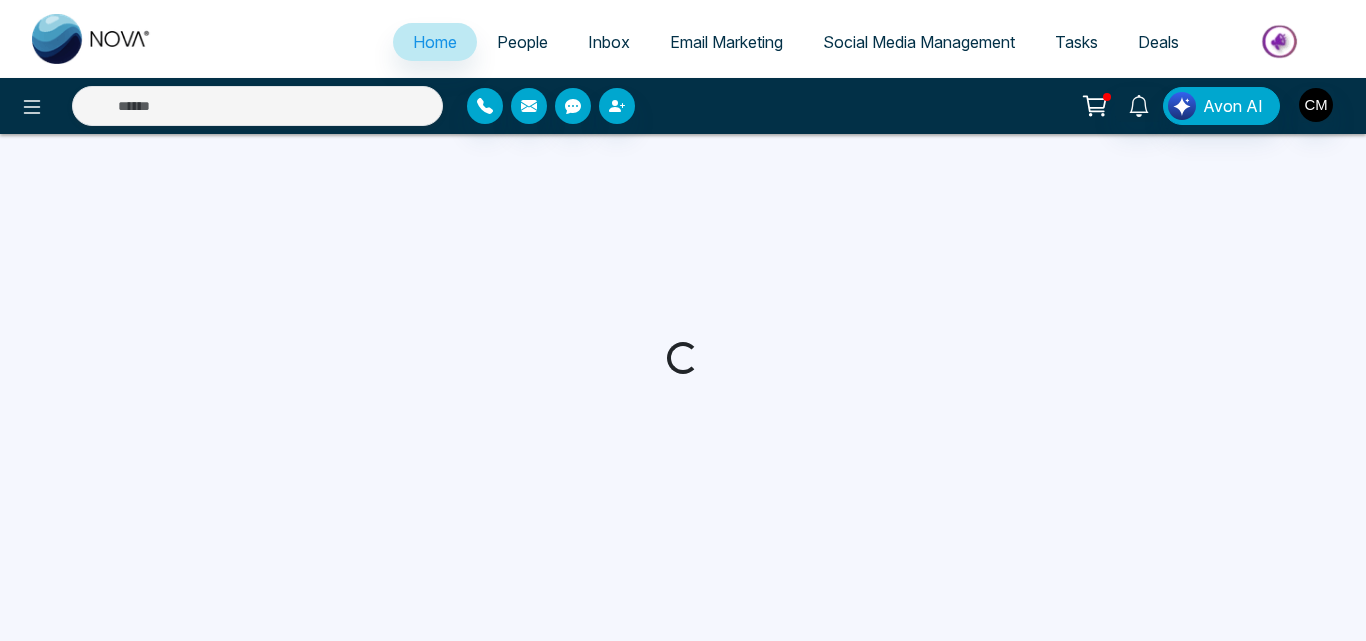 select on "*" 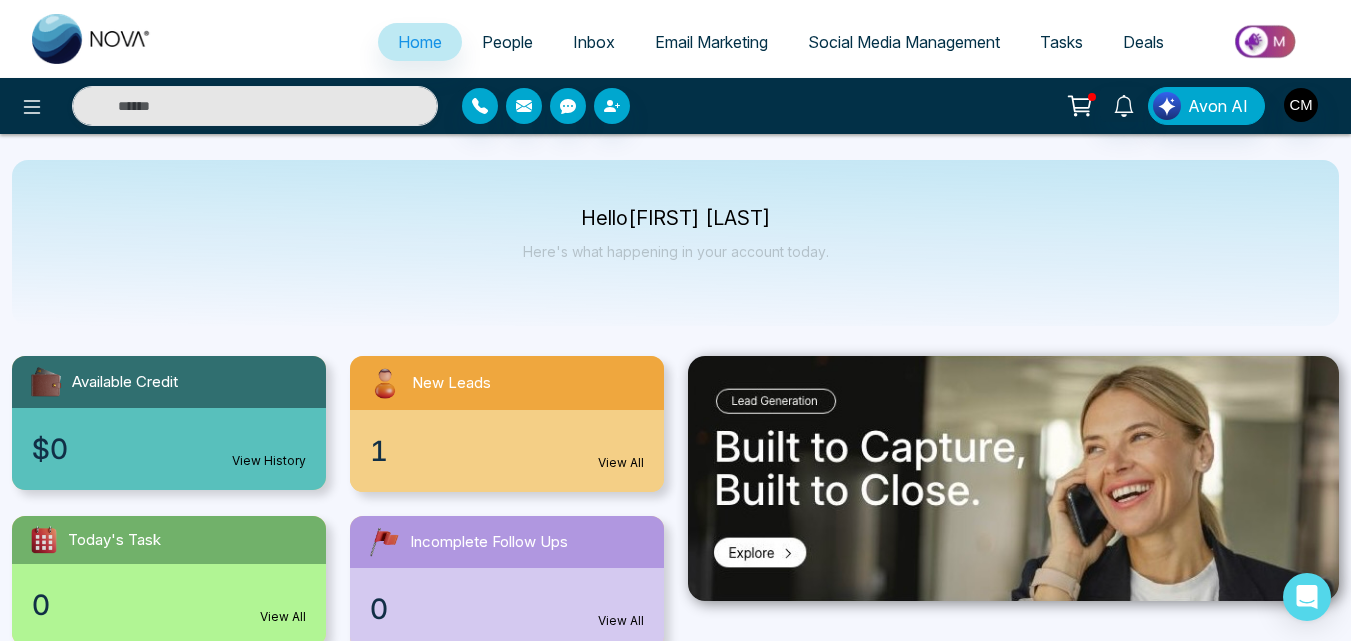 click on "People" at bounding box center [507, 42] 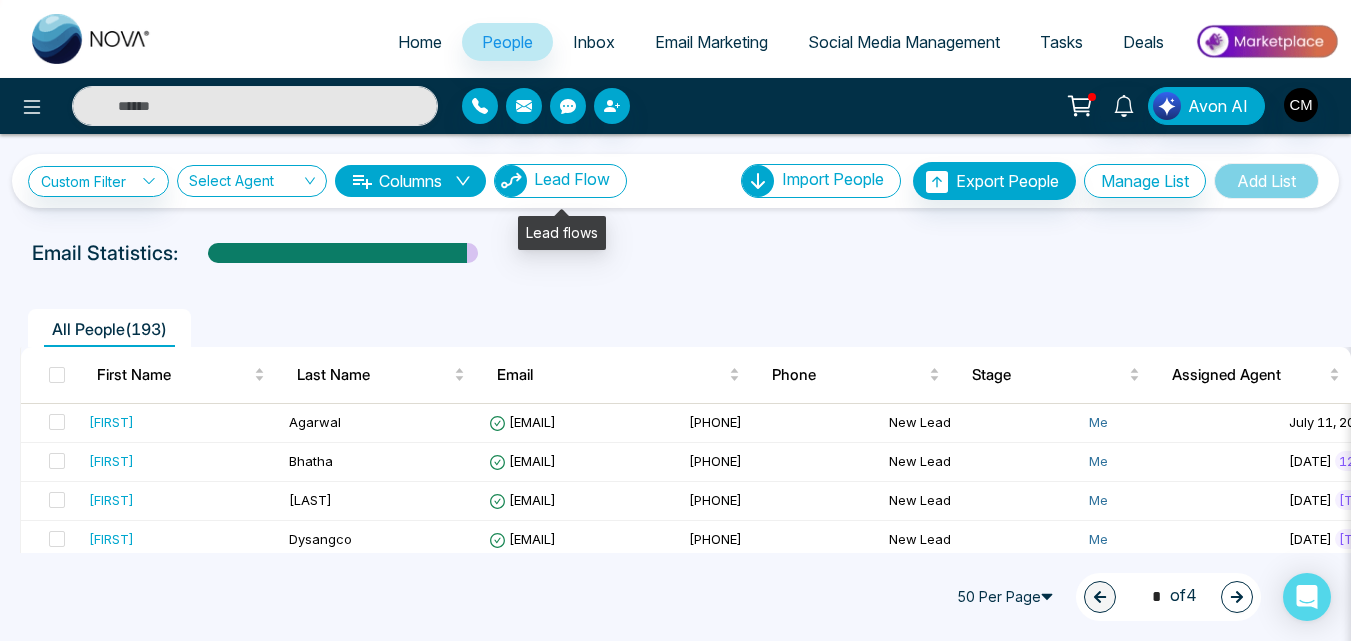 click on "Lead Flow" at bounding box center (560, 181) 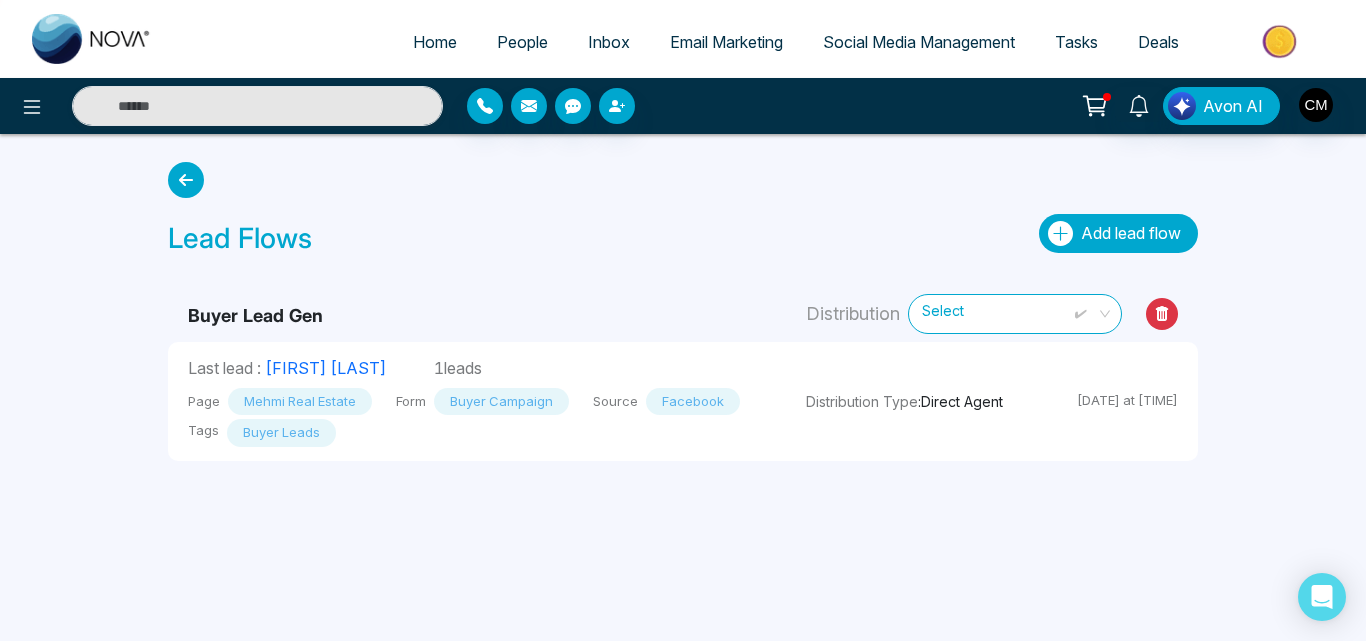 click 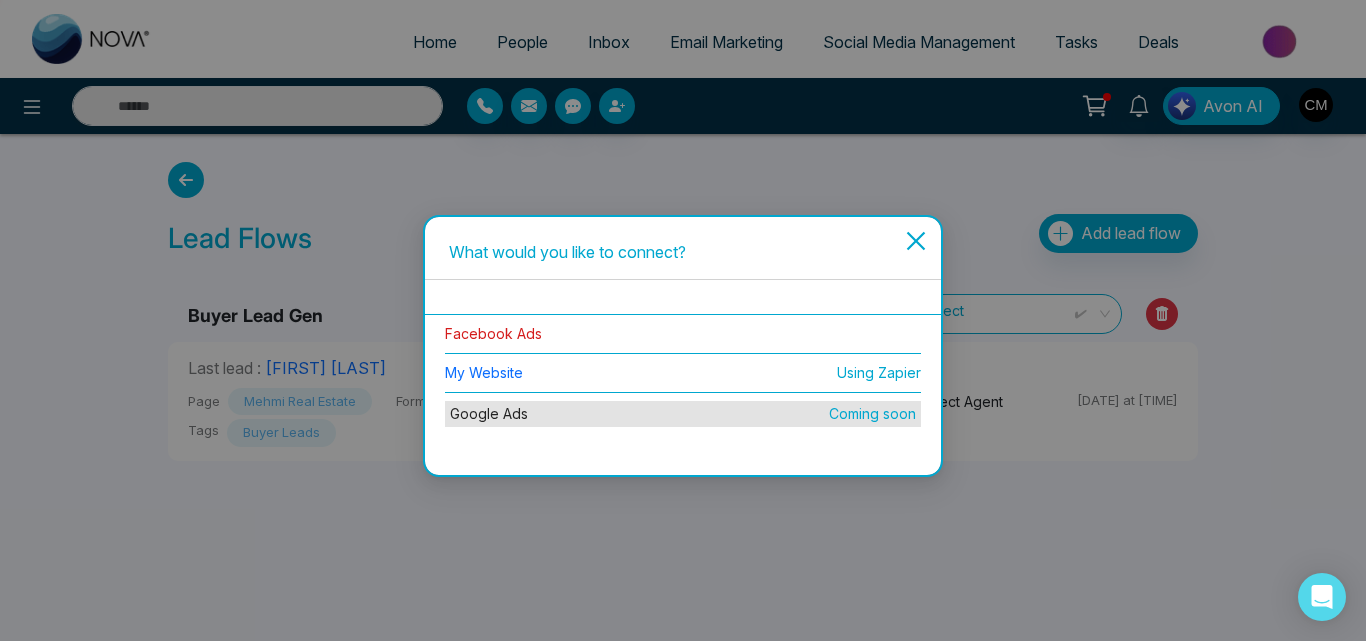 click on "Facebook Ads" at bounding box center (493, 333) 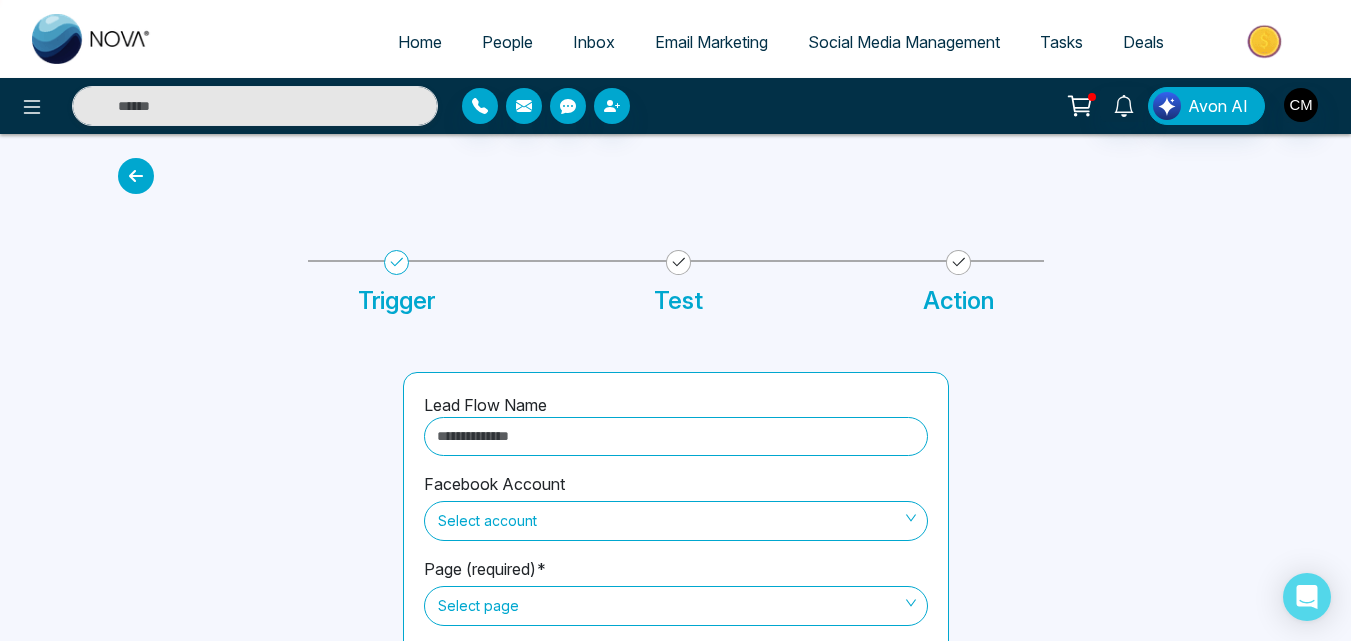 click at bounding box center [676, 436] 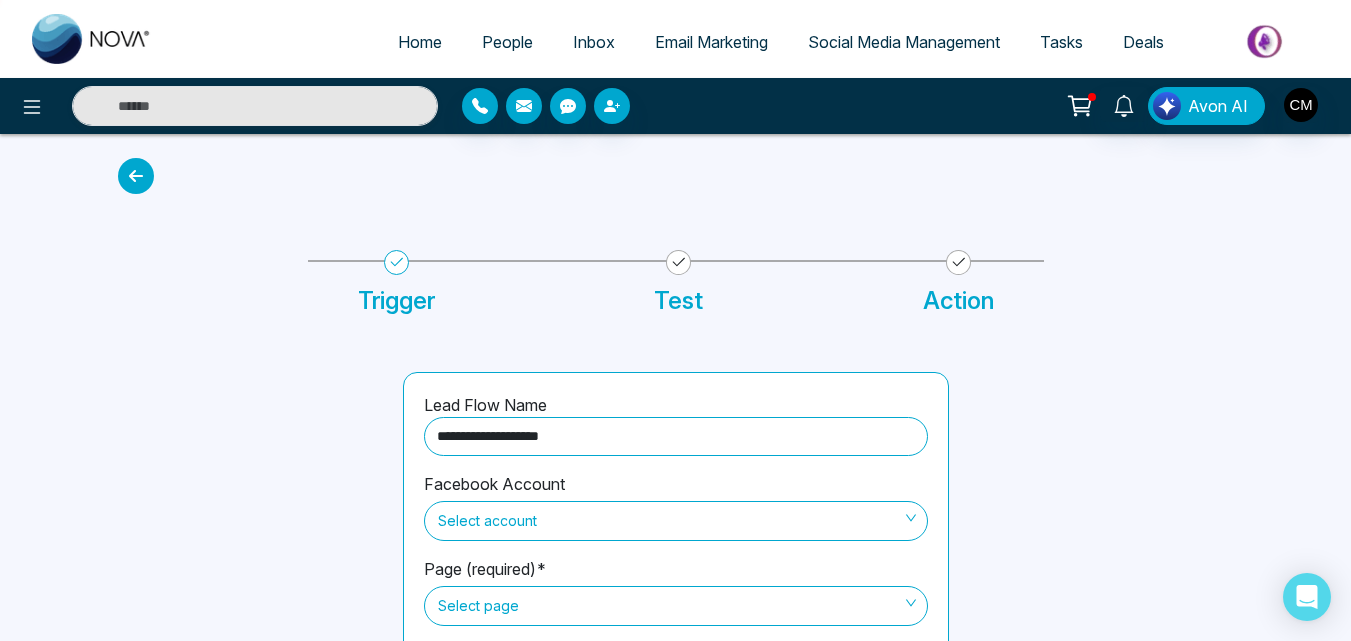 click on "Select account" at bounding box center [676, 521] 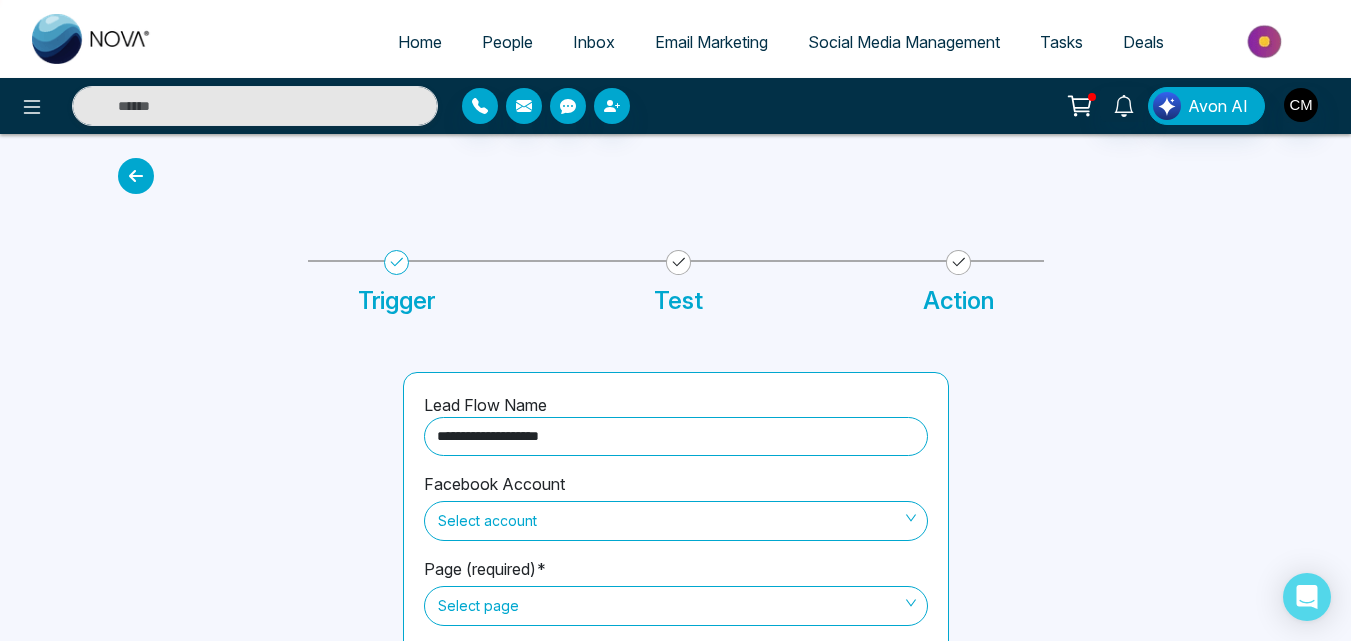 type on "**********" 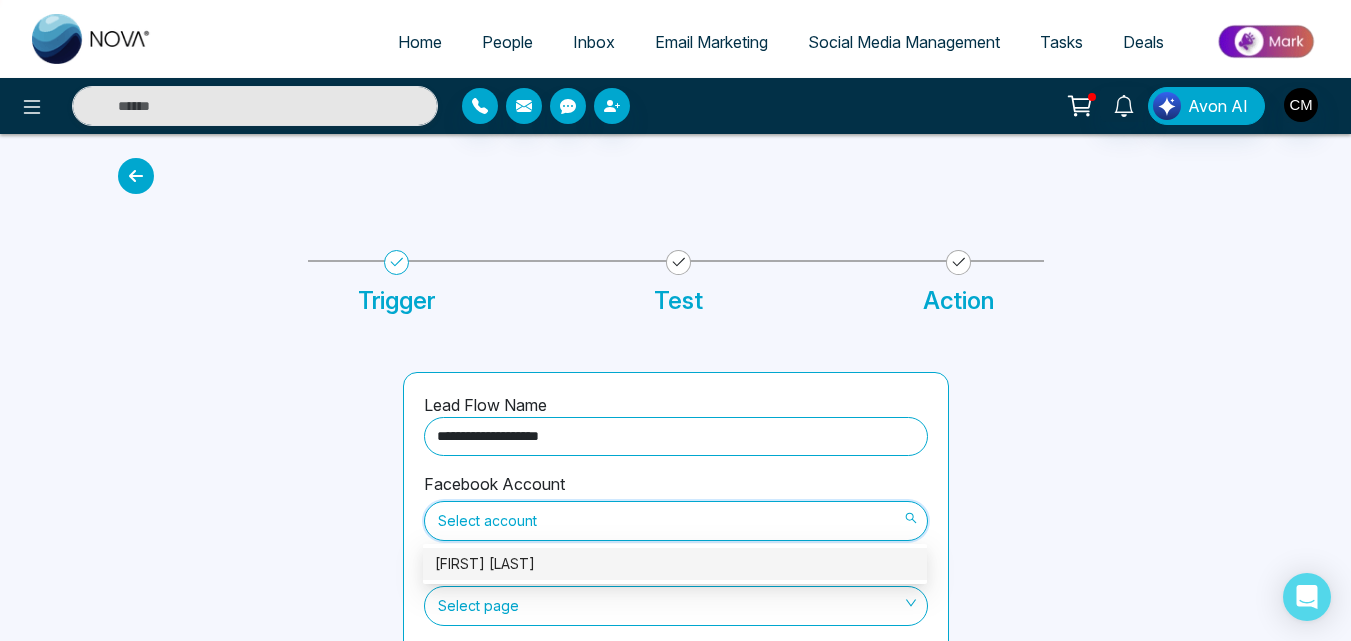 click on "[FIRST] [LAST]" at bounding box center (675, 564) 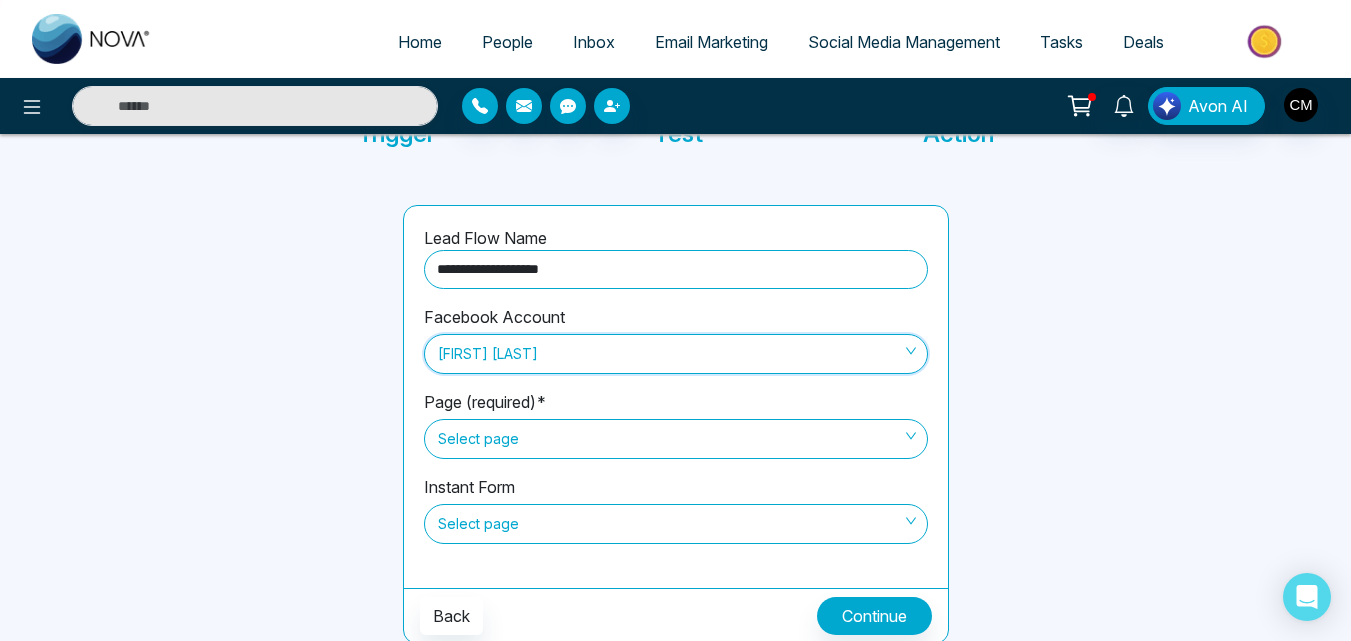 scroll, scrollTop: 170, scrollLeft: 0, axis: vertical 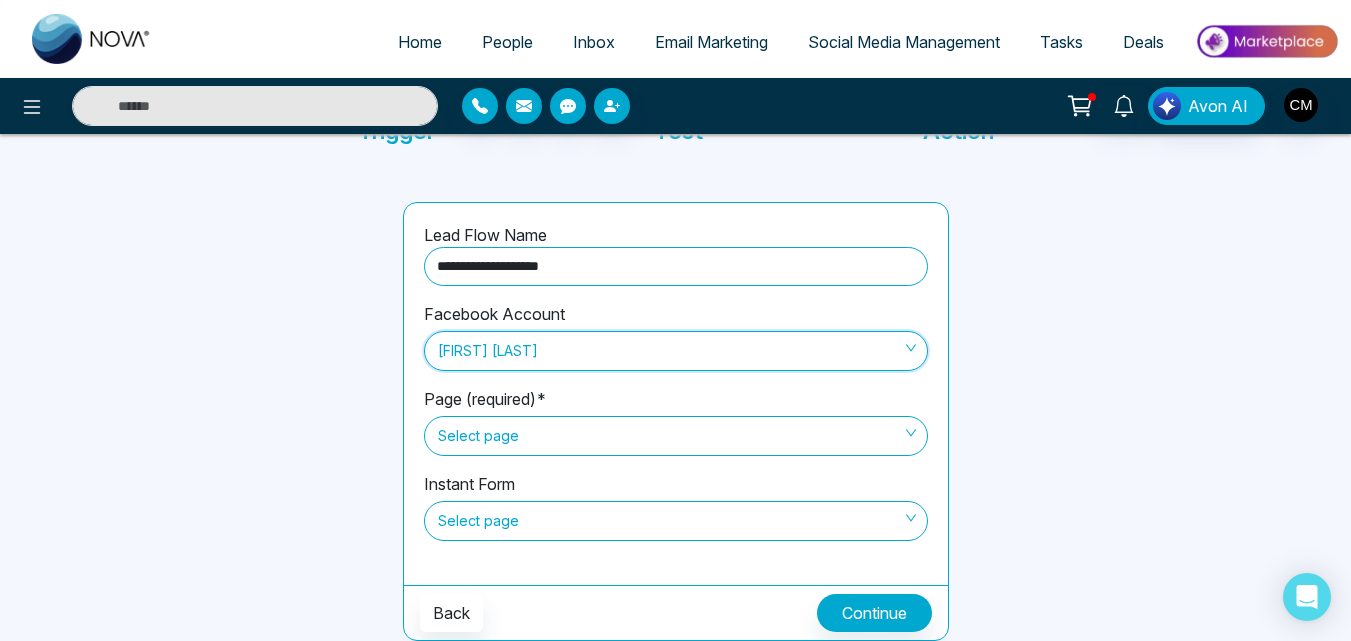 click on "Select page" at bounding box center [676, 436] 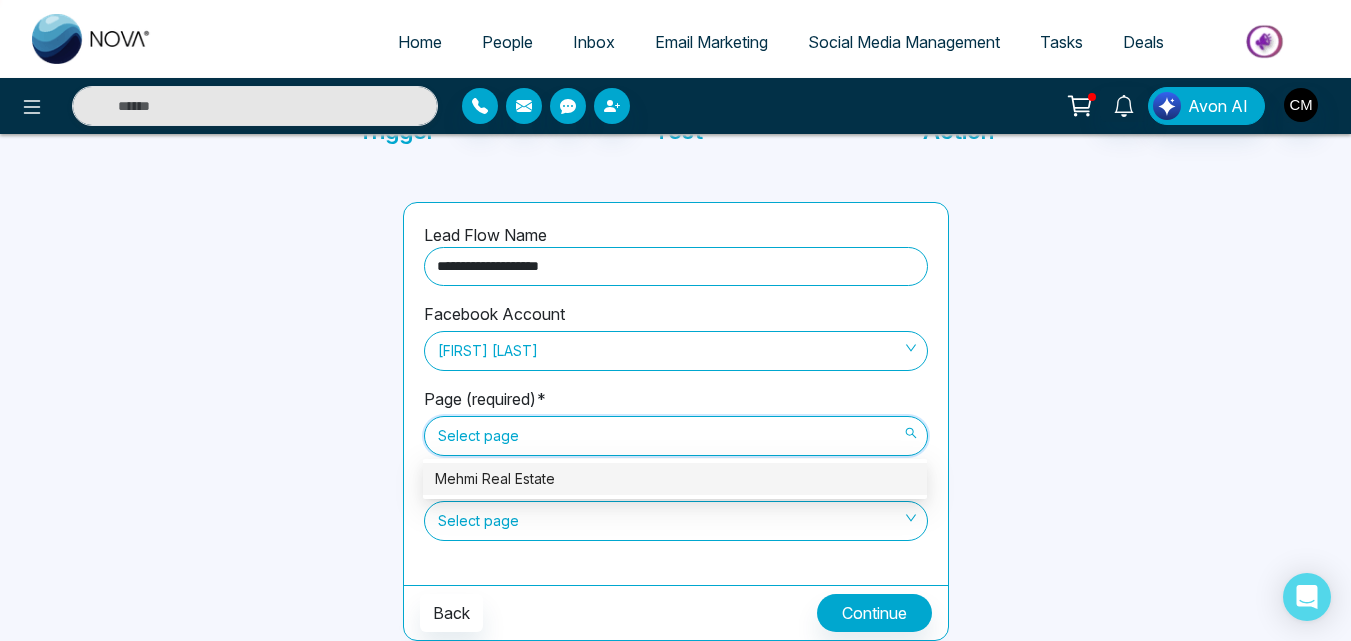 click on "**********" at bounding box center [675, 150] 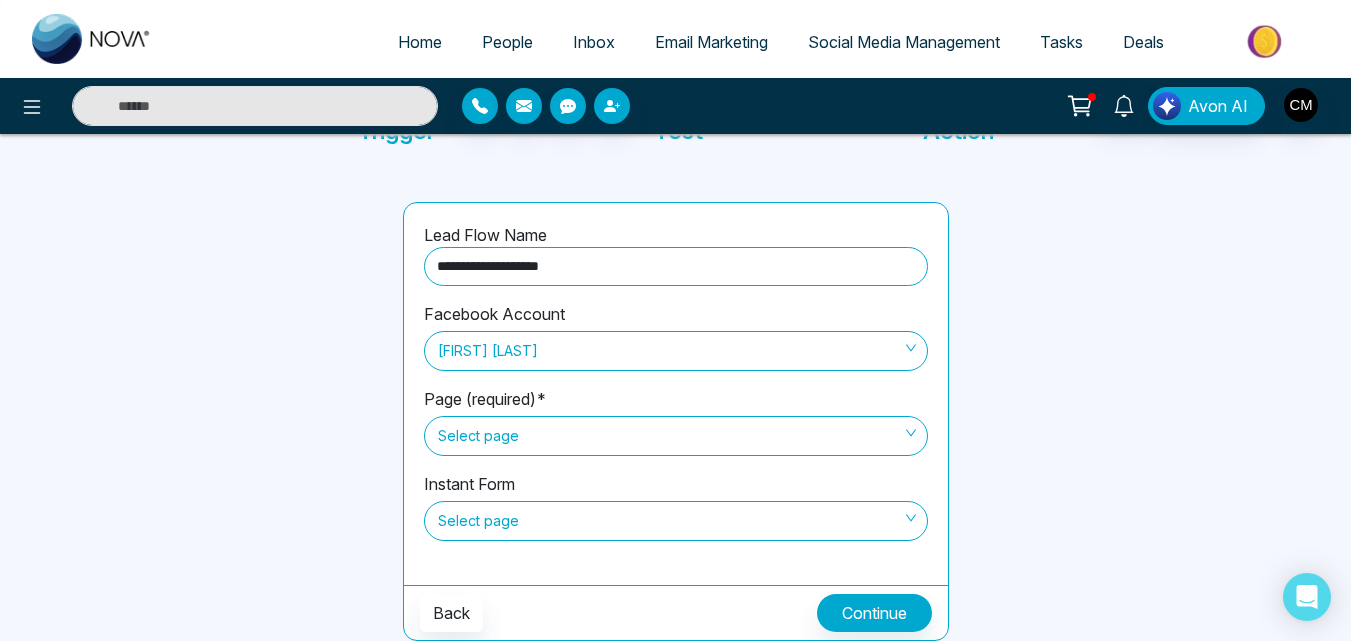 click on "Select page" at bounding box center (676, 521) 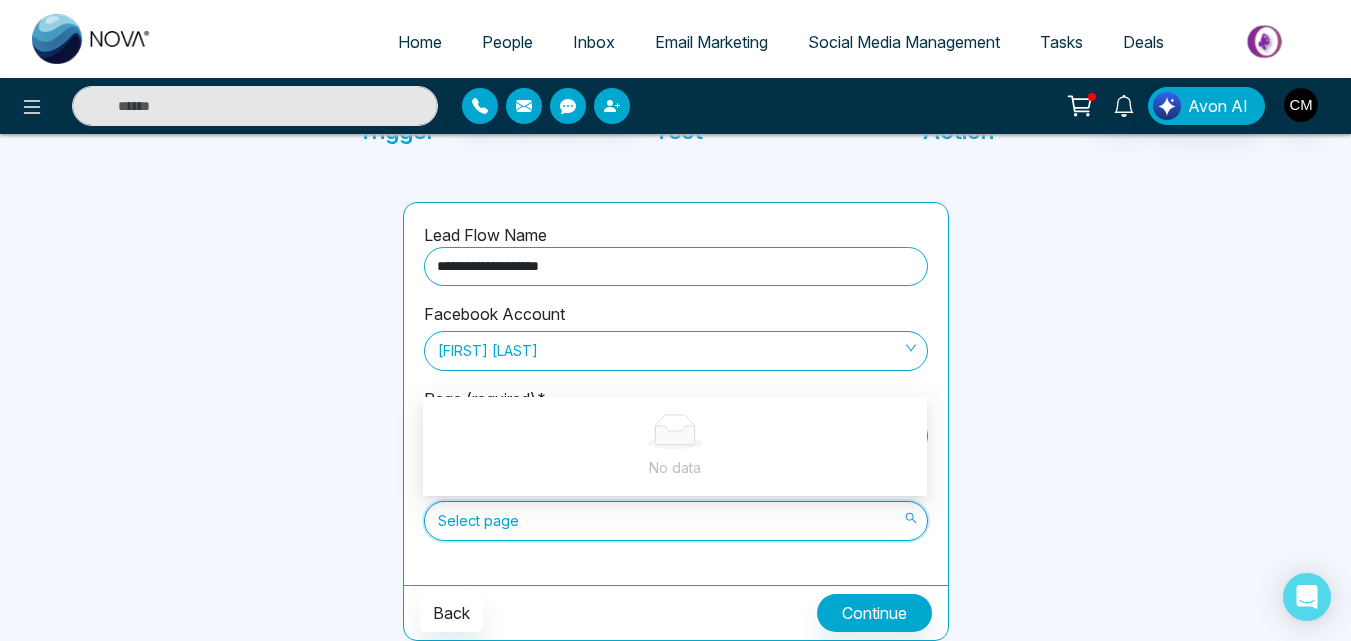 click at bounding box center [248, 421] 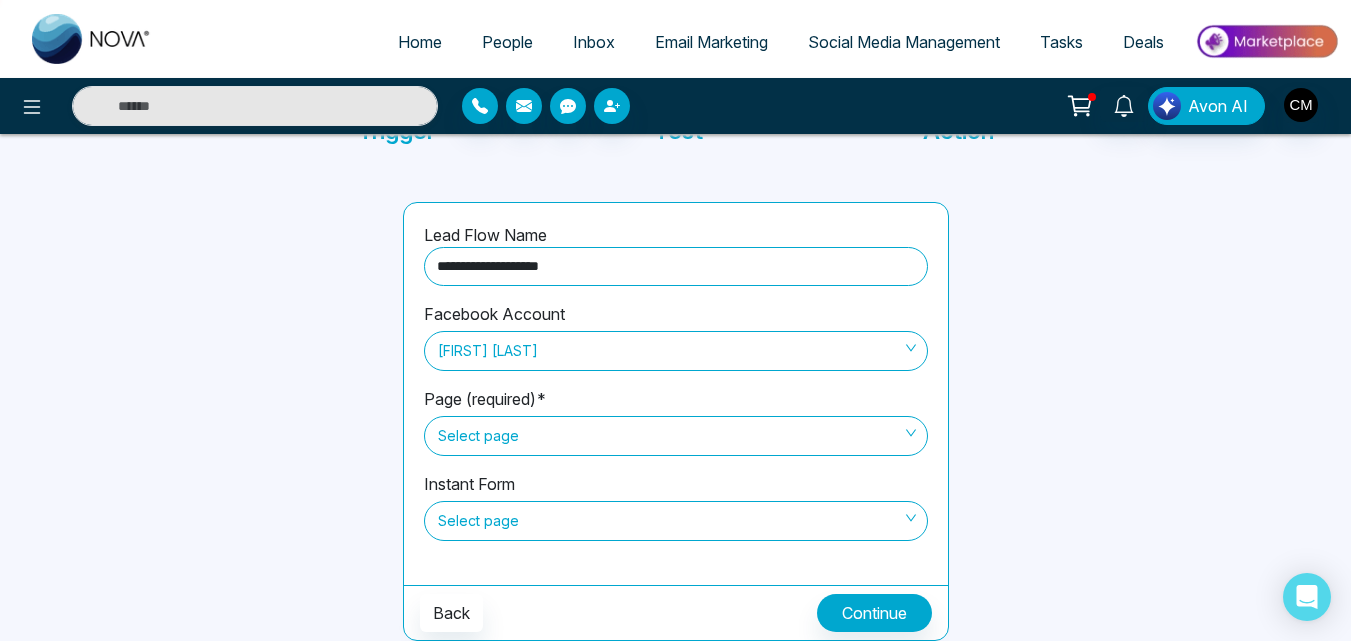 click on "Select page" at bounding box center [676, 436] 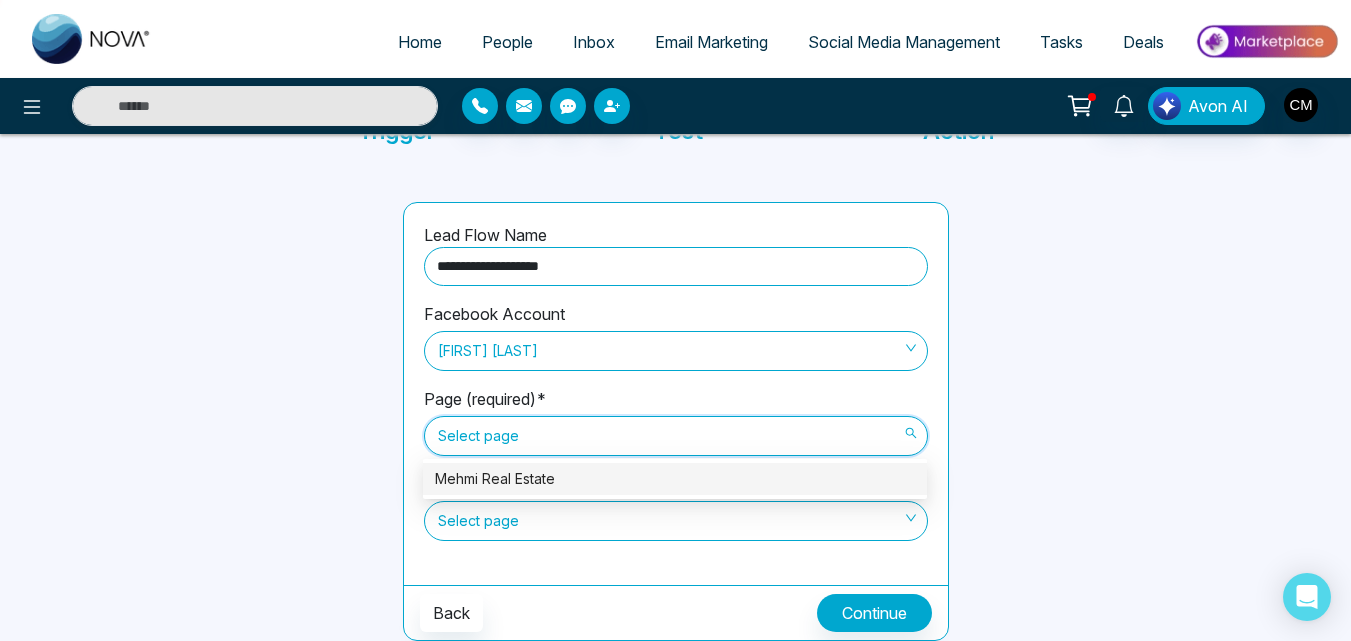 click on "Mehmi Real Estate" at bounding box center [675, 479] 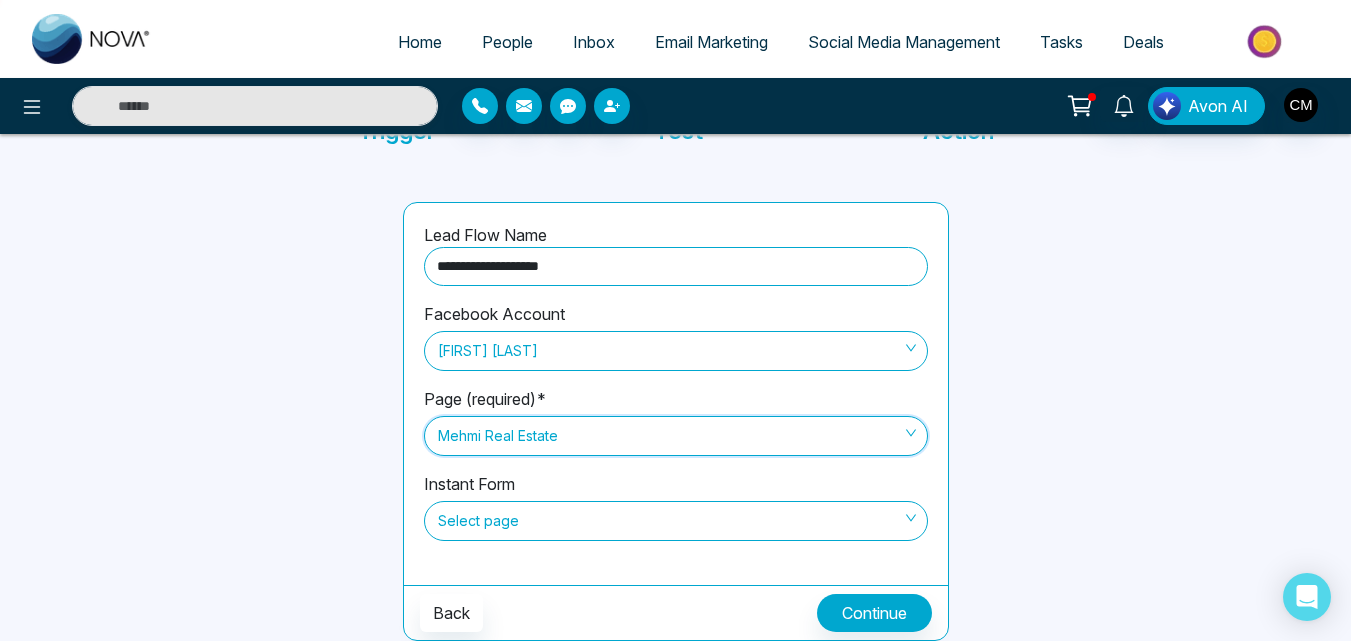 click on "Select page" at bounding box center [676, 521] 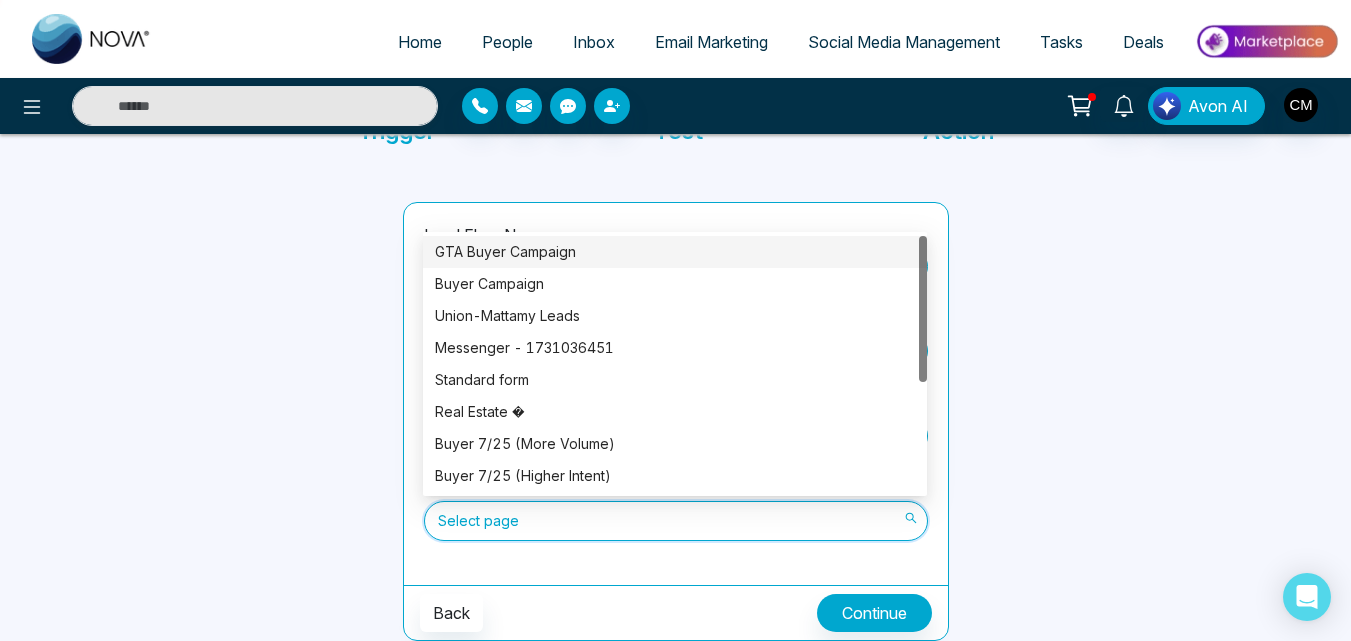 click on "GTA Buyer Campaign" at bounding box center (675, 252) 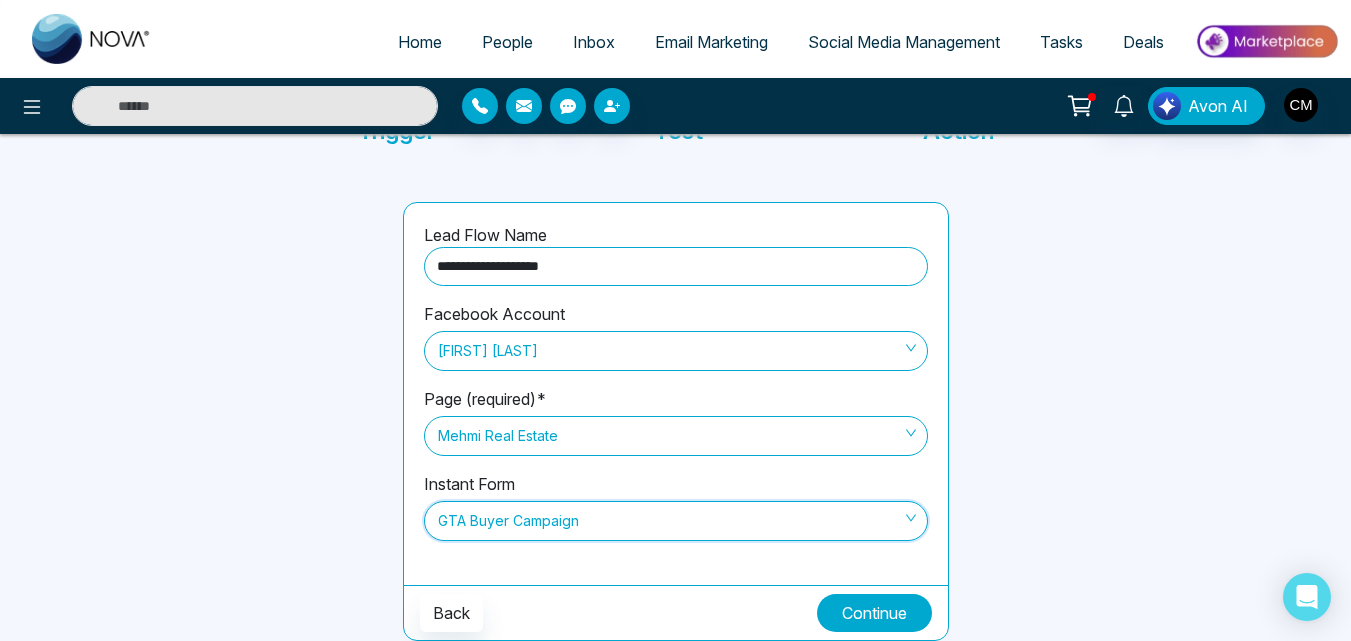 click on "Continue" at bounding box center [874, 613] 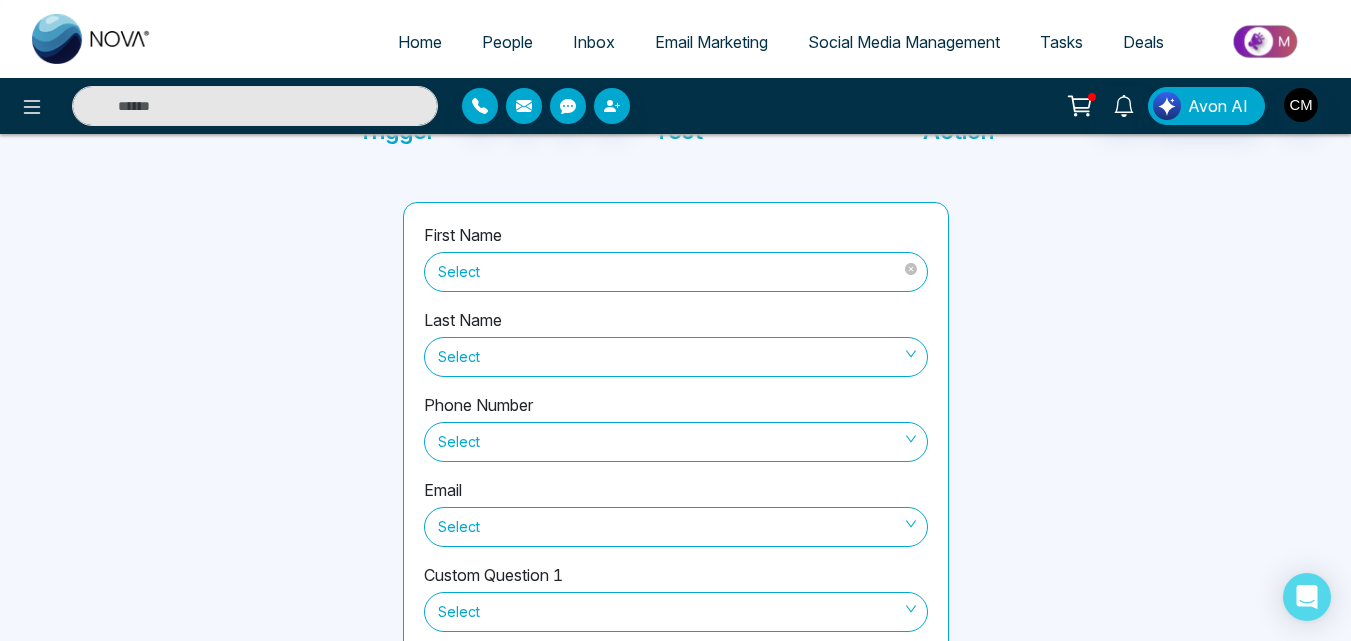 click on "Select" at bounding box center [676, 272] 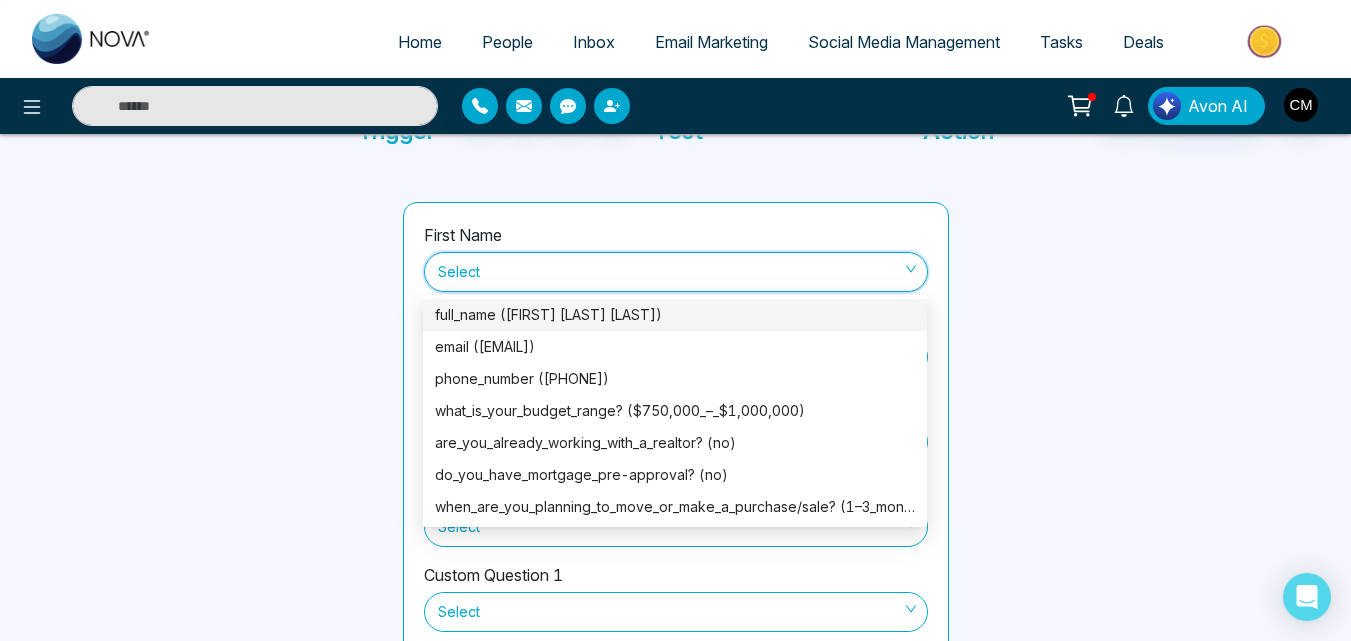 click on "full_name ([FIRST] [LAST] [LAST])" at bounding box center (675, 315) 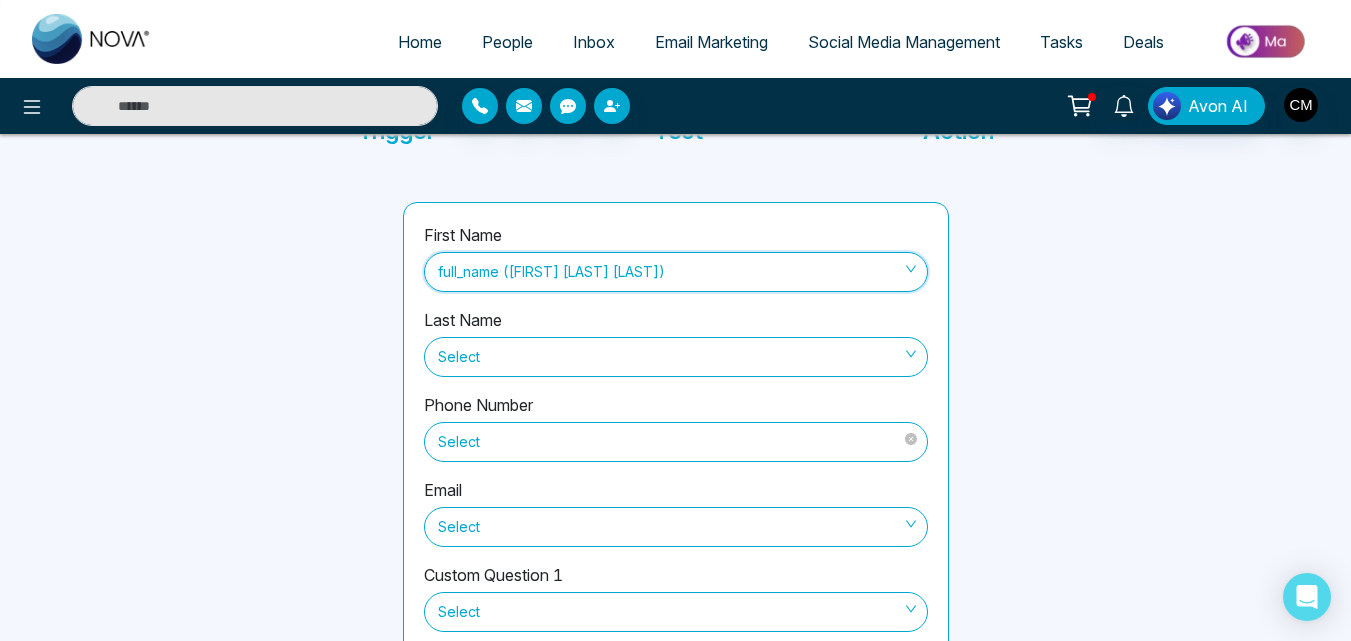 click on "Select" at bounding box center [676, 442] 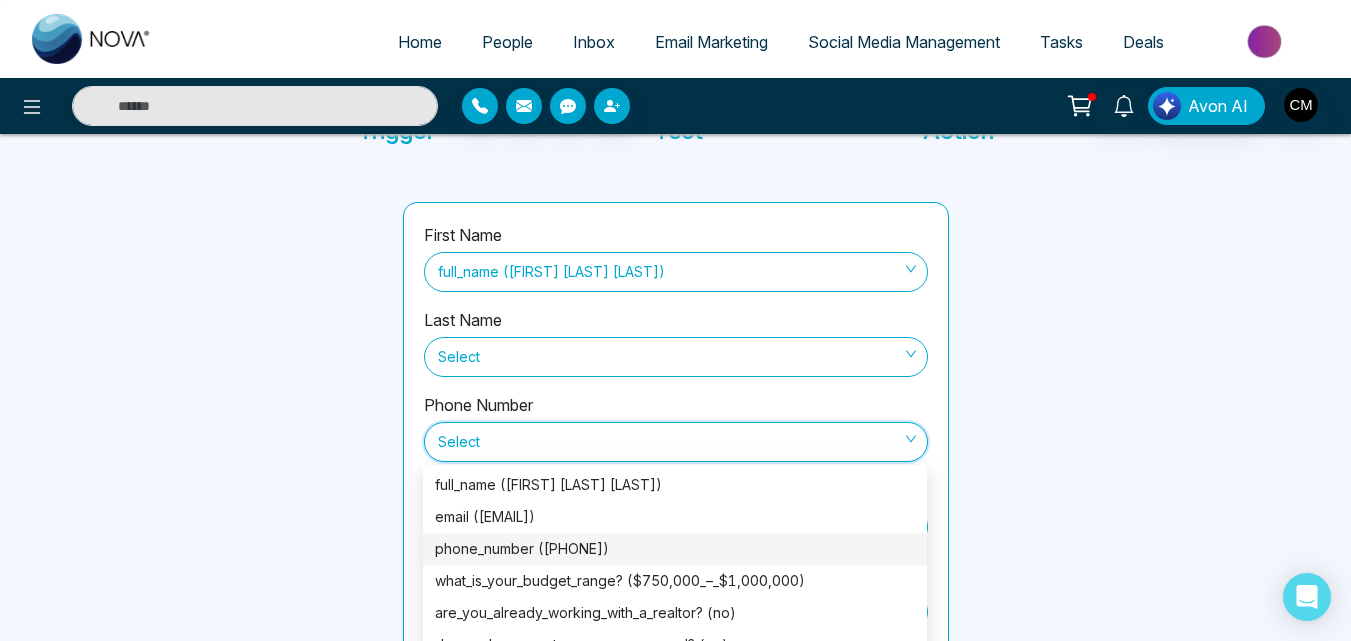 click on "phone_number ([PHONE])" at bounding box center (675, 549) 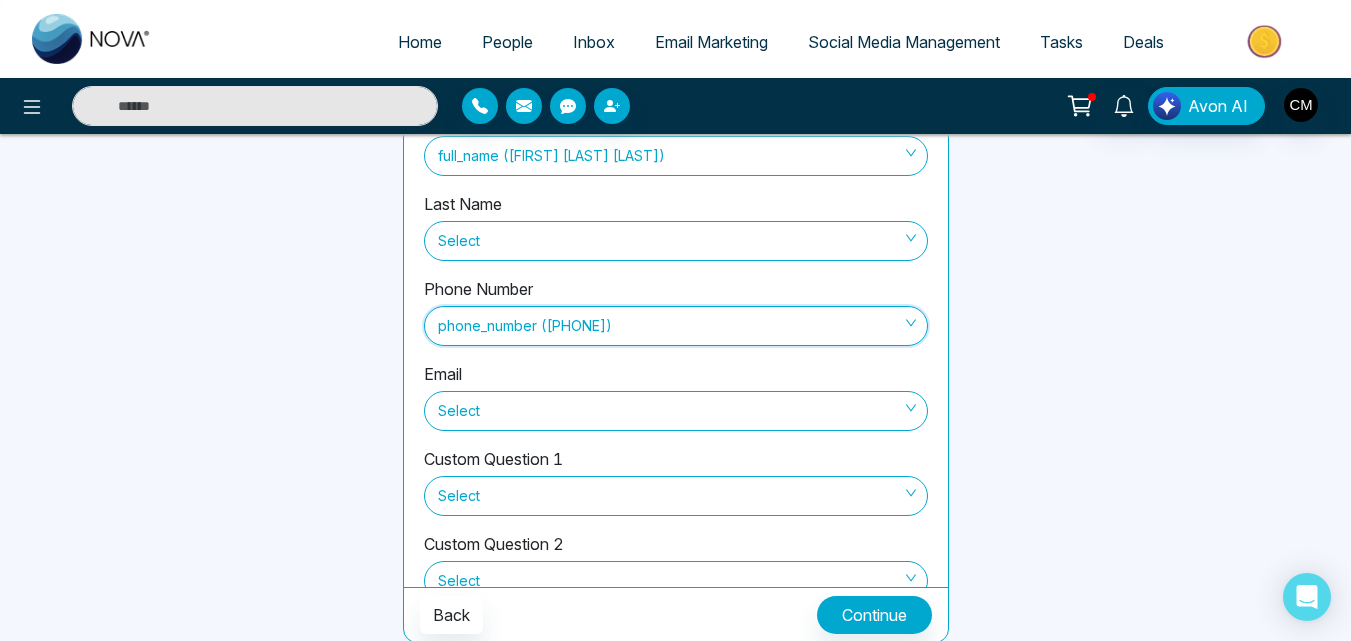 scroll, scrollTop: 288, scrollLeft: 0, axis: vertical 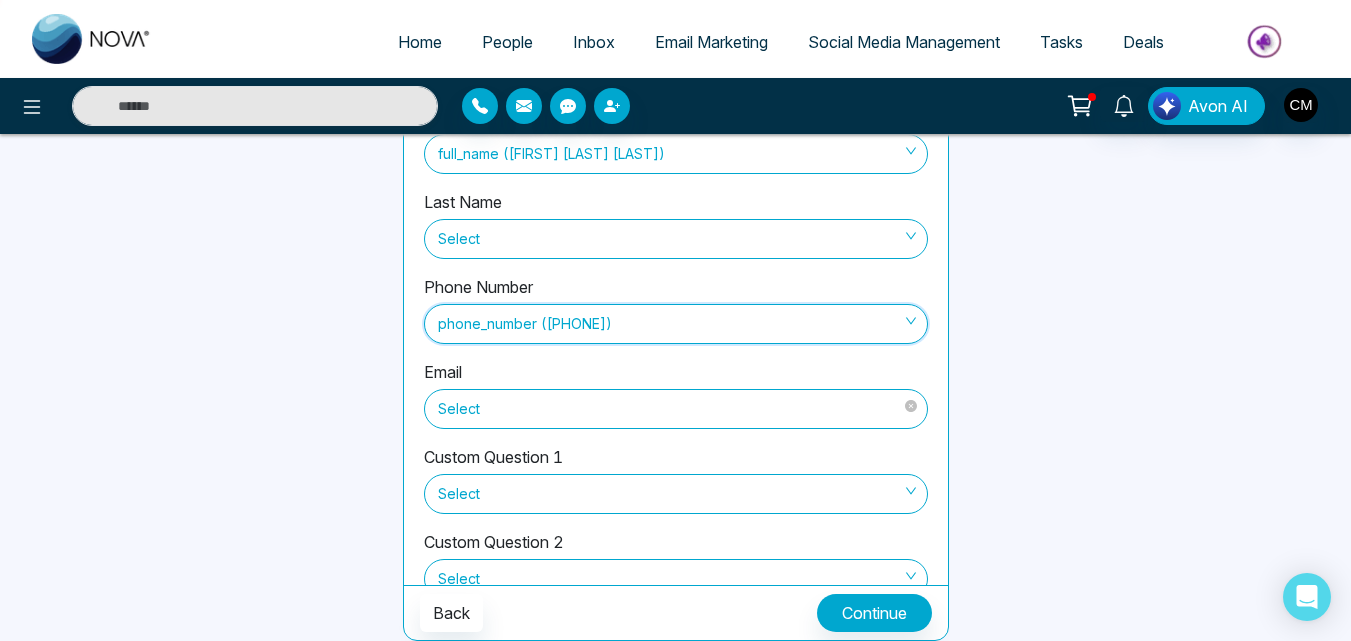 click on "Select" at bounding box center (676, 409) 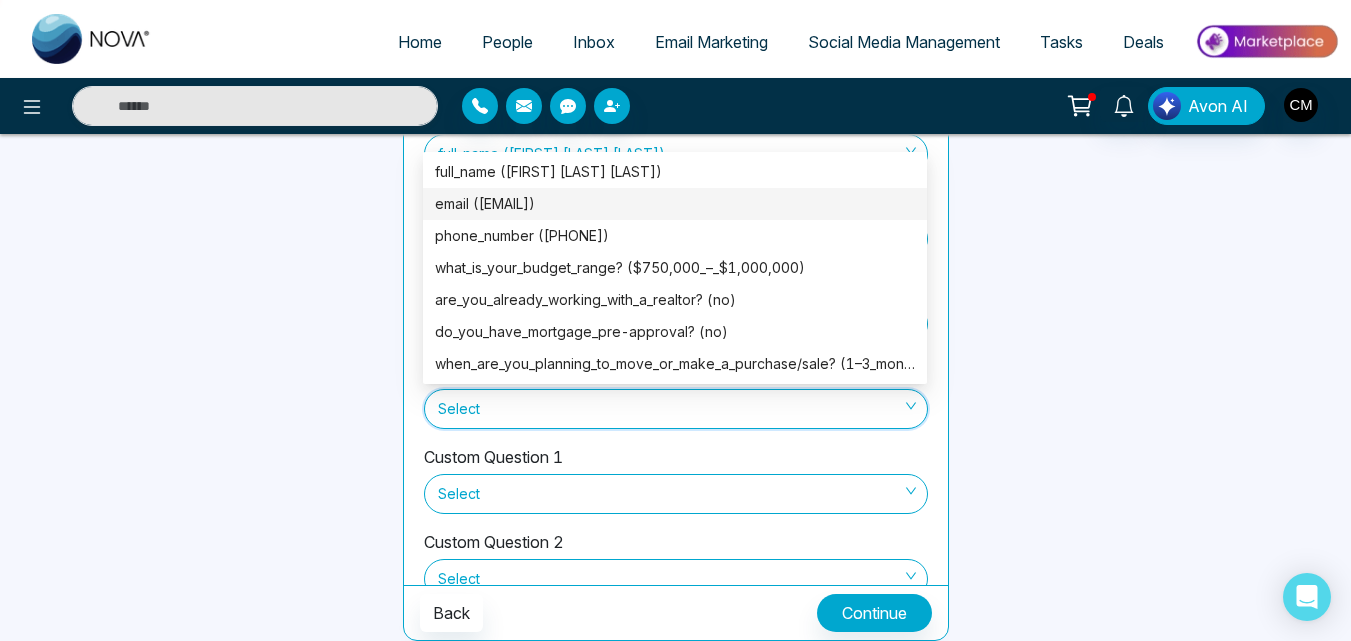 click on "email ([EMAIL])" at bounding box center [675, 204] 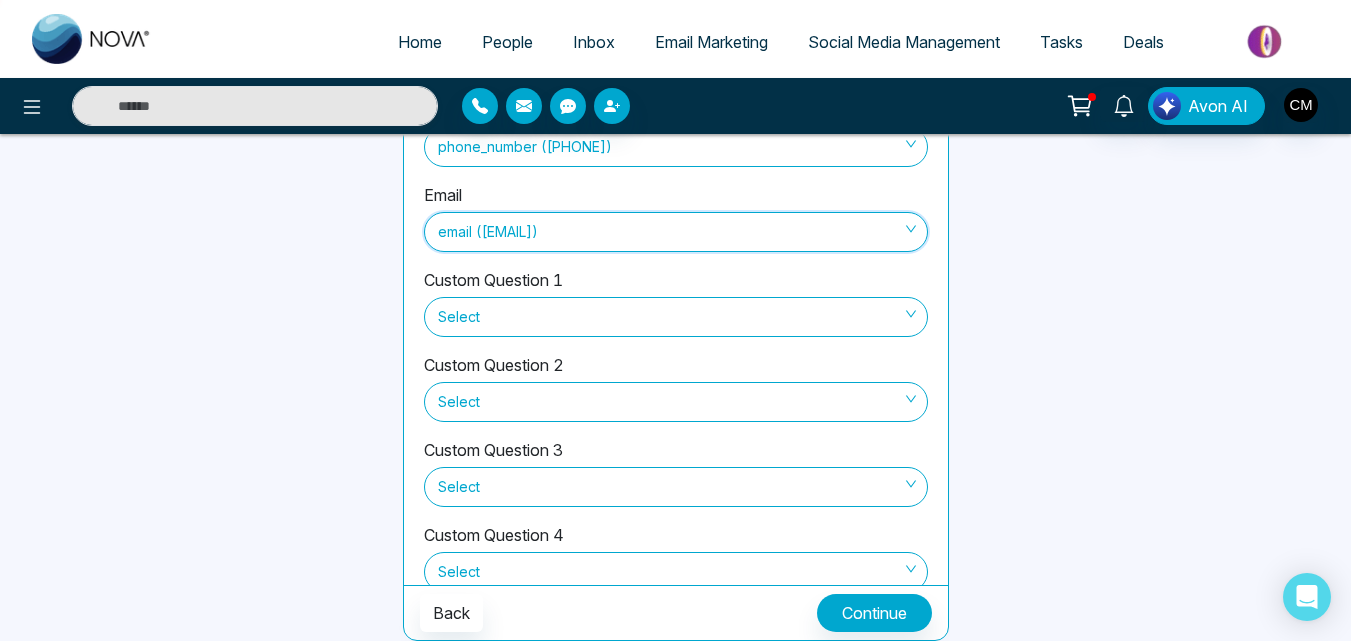scroll, scrollTop: 220, scrollLeft: 0, axis: vertical 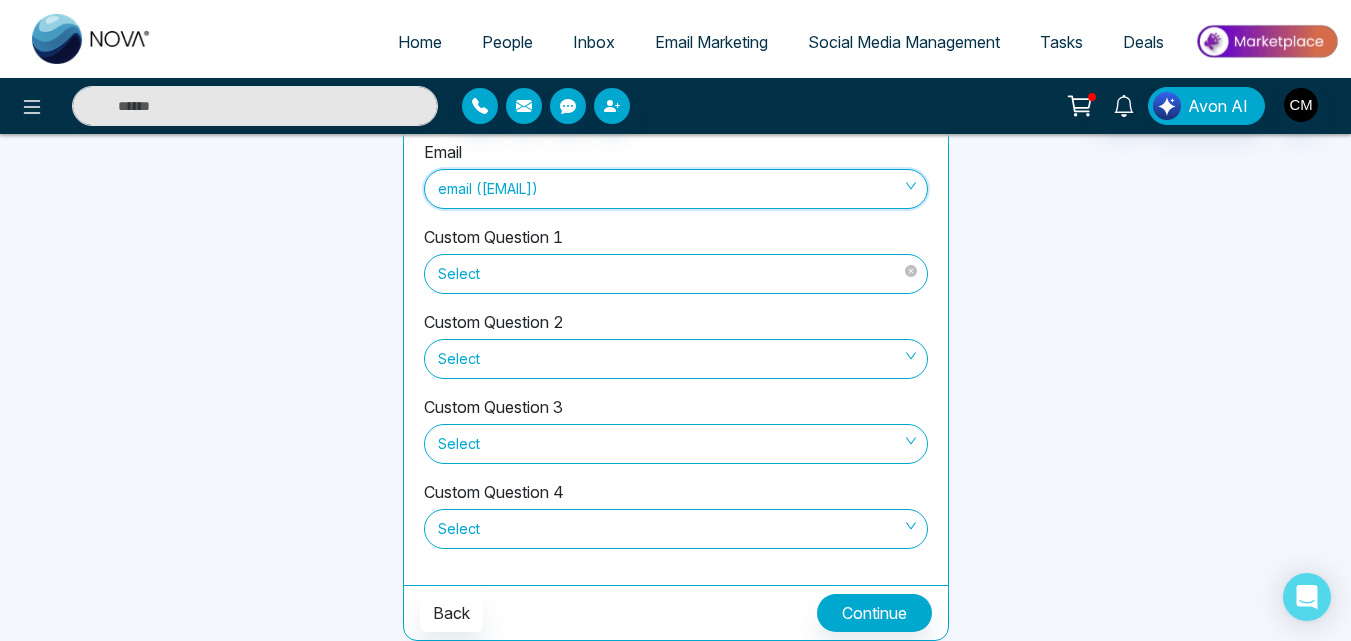click on "Select" at bounding box center (676, 274) 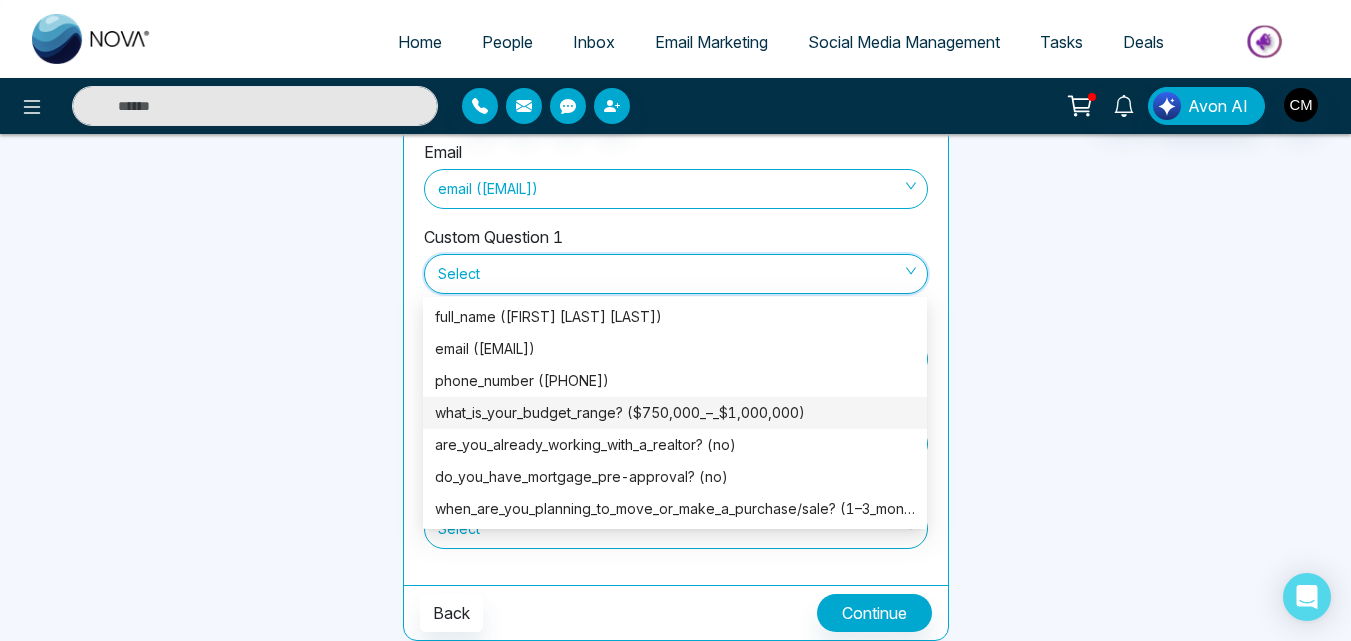 click on "what_is_your_budget_range? ($750,000_–_$1,000,000)" at bounding box center [675, 413] 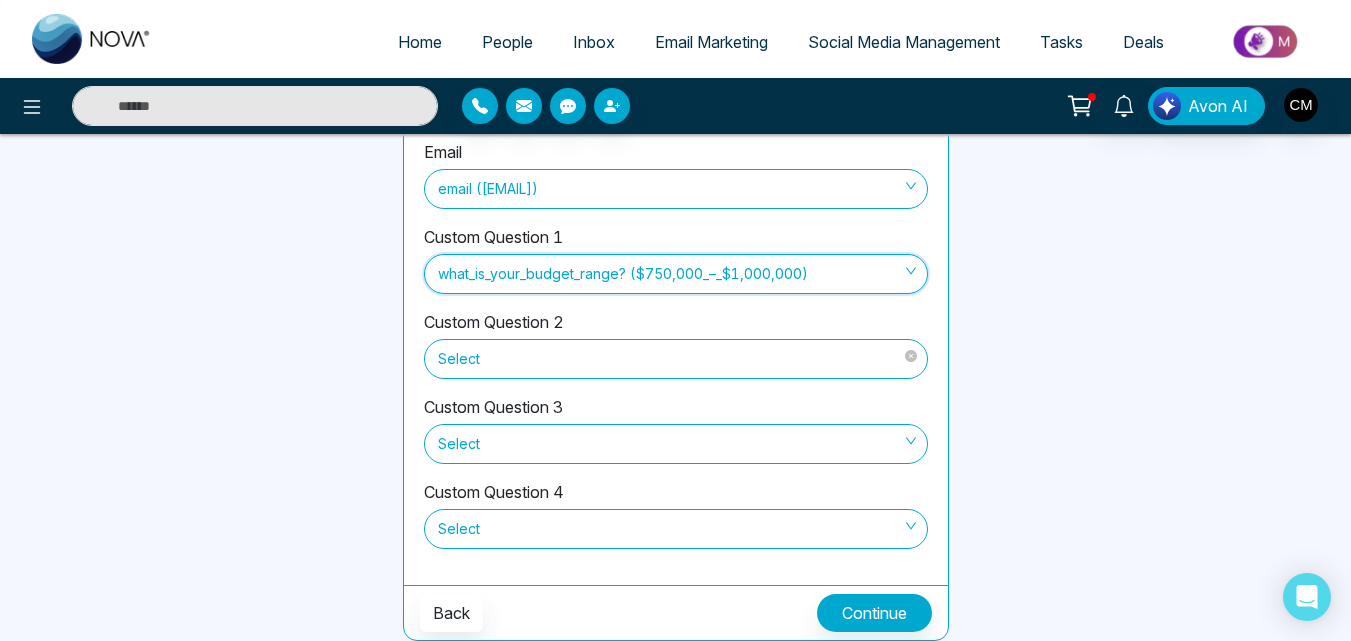 click on "Select" at bounding box center (676, 359) 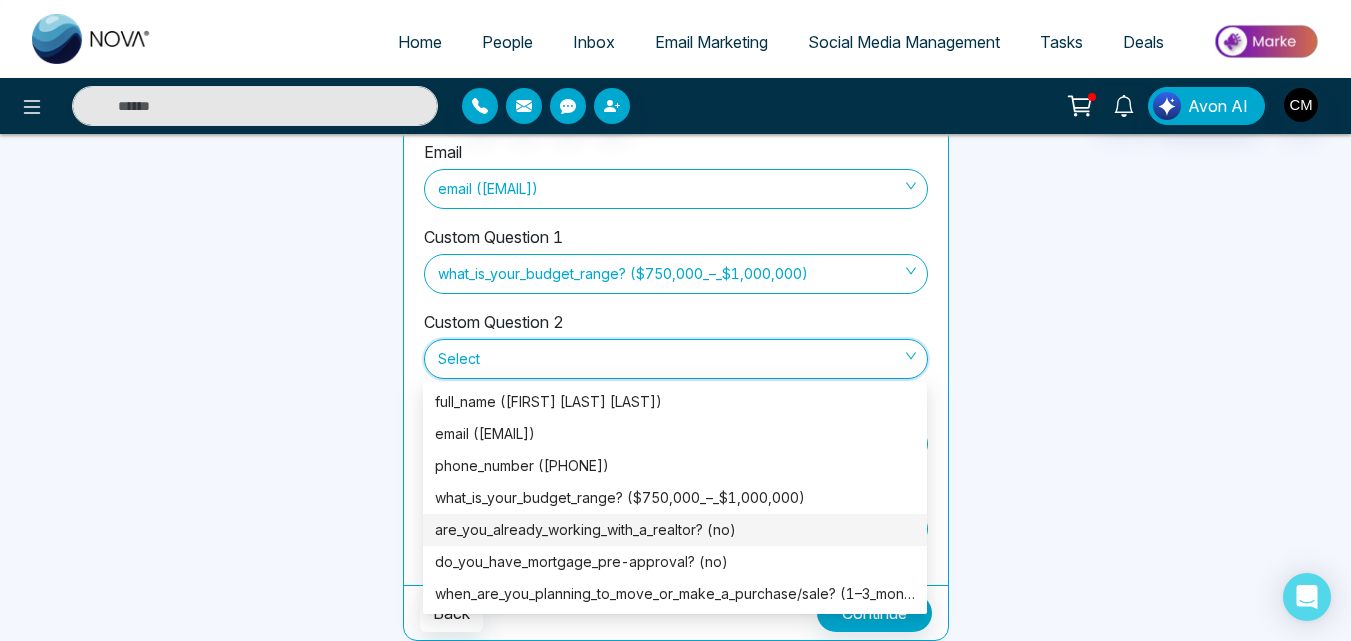 click on "are_you_already_working_with_a_realtor? (no)" at bounding box center (675, 530) 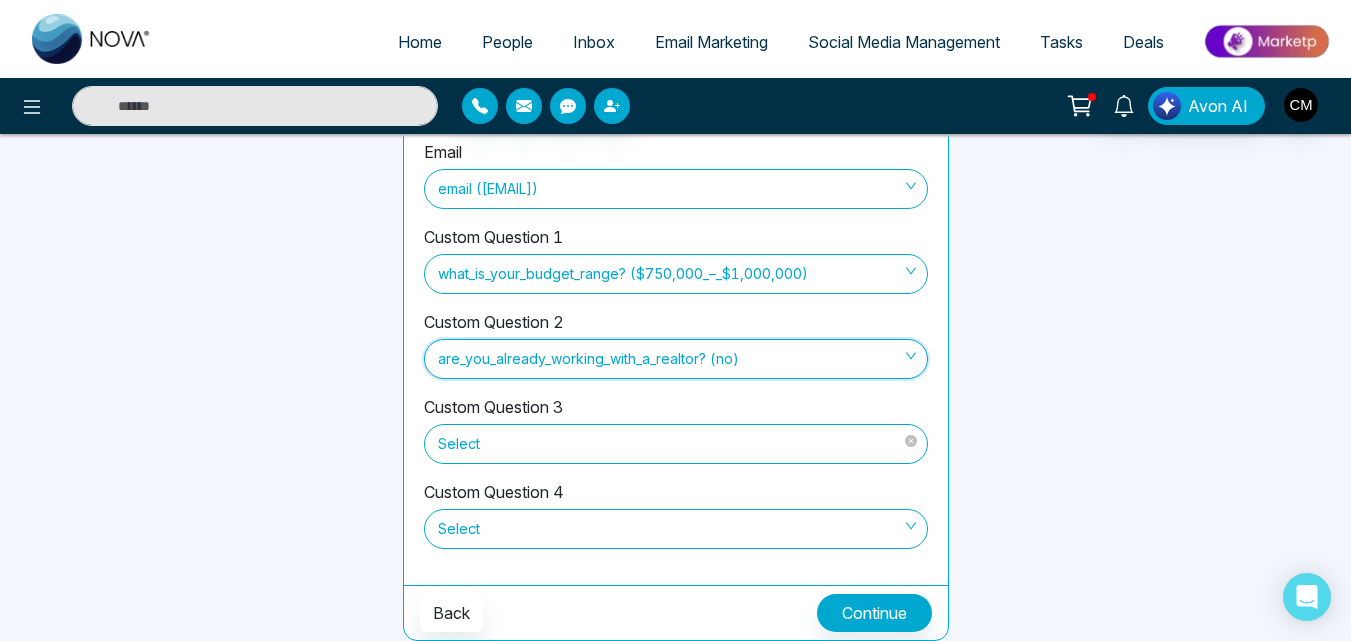 click on "Select" at bounding box center (676, 444) 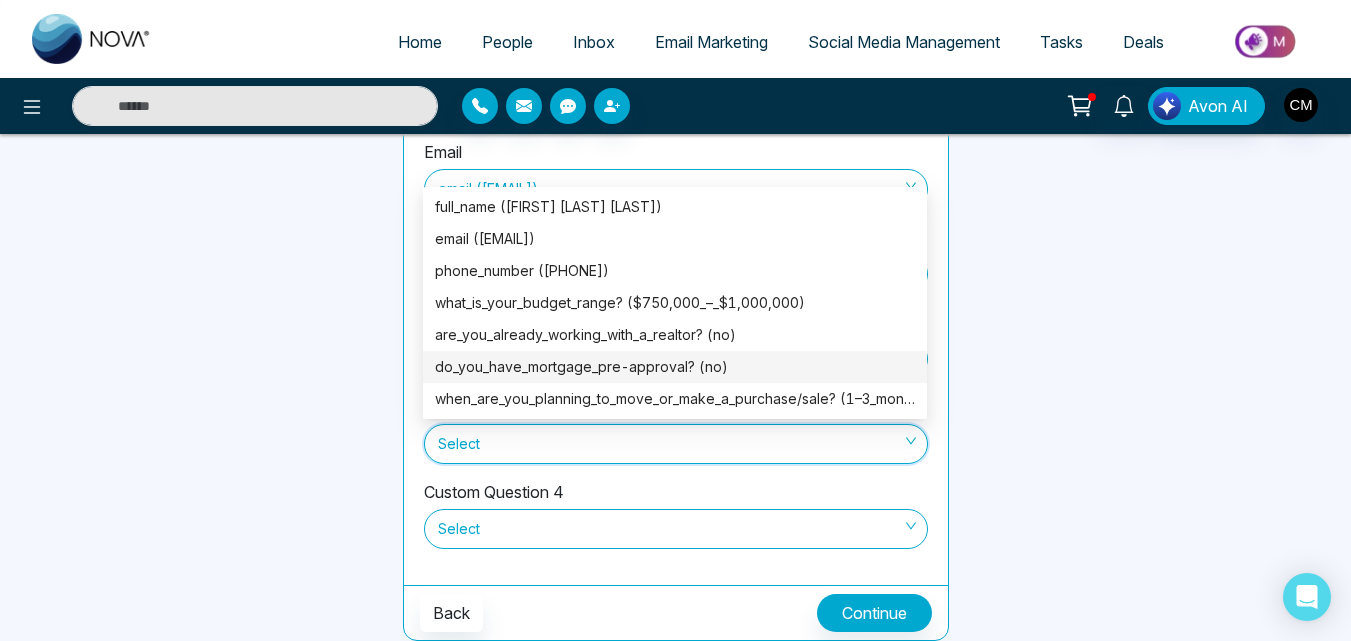 click on "do_you_have_mortgage_pre-approval? (no)" at bounding box center [675, 367] 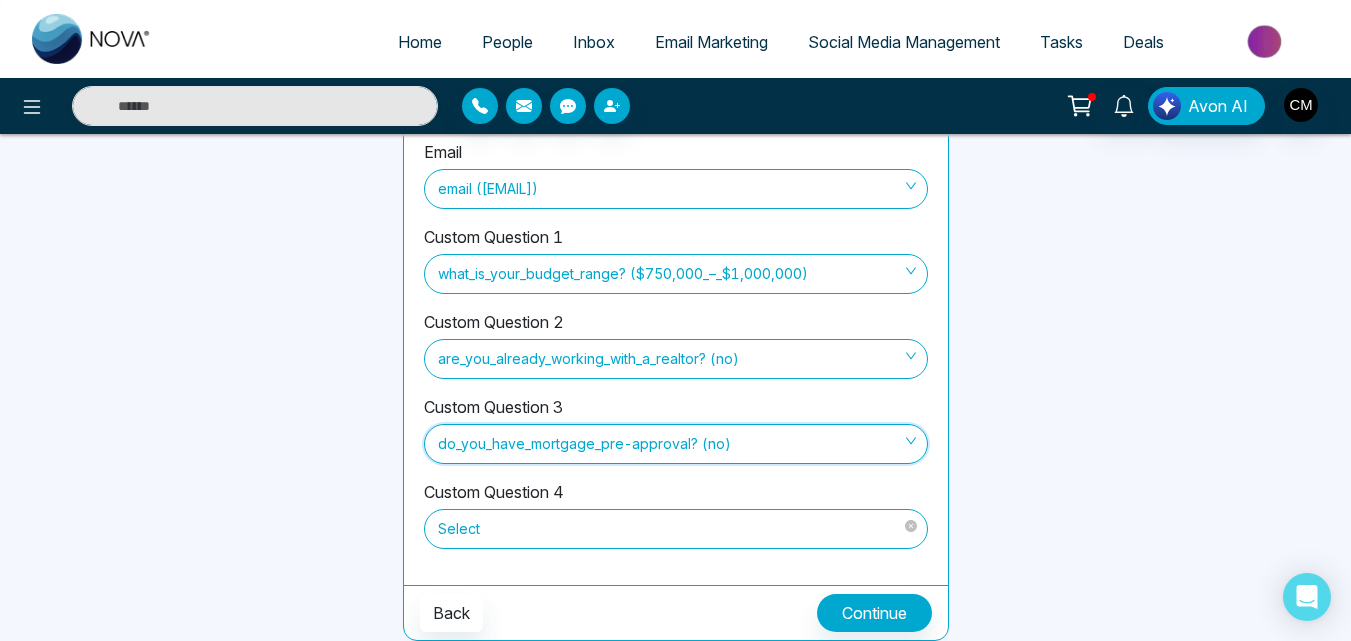 click on "Select" at bounding box center (676, 529) 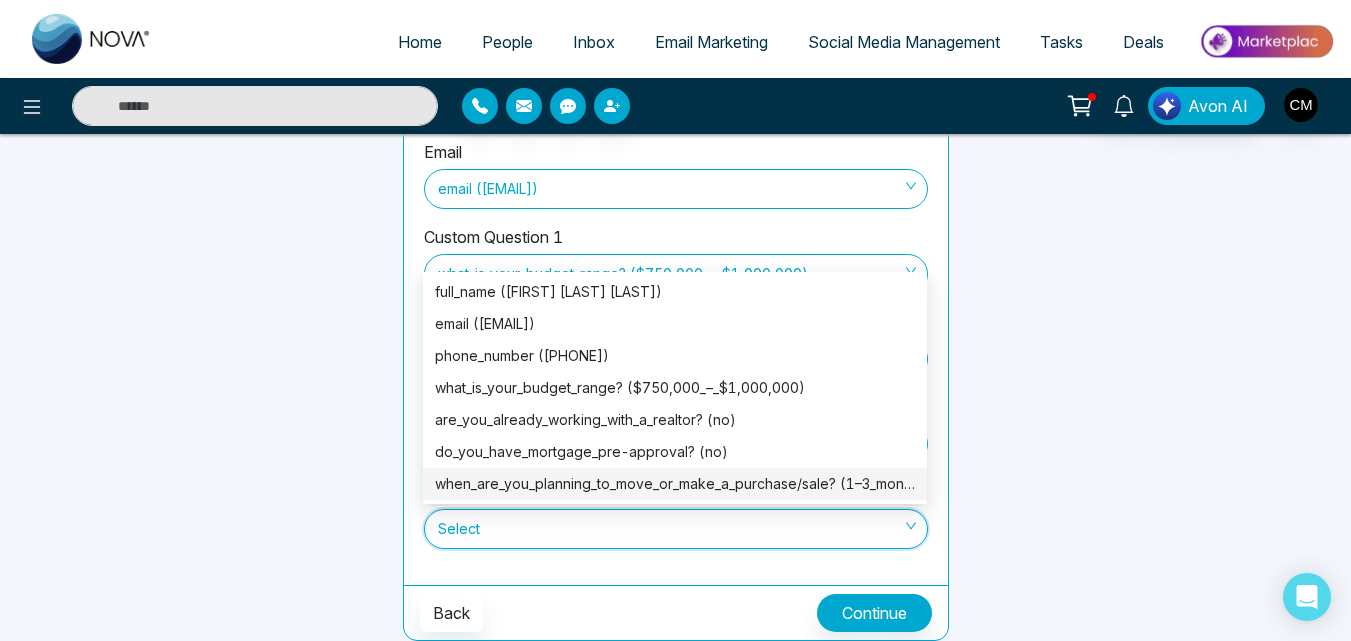 click on "when_are_you_planning_to_move_or_make_a_purchase/sale? (1–3_months)" at bounding box center [675, 484] 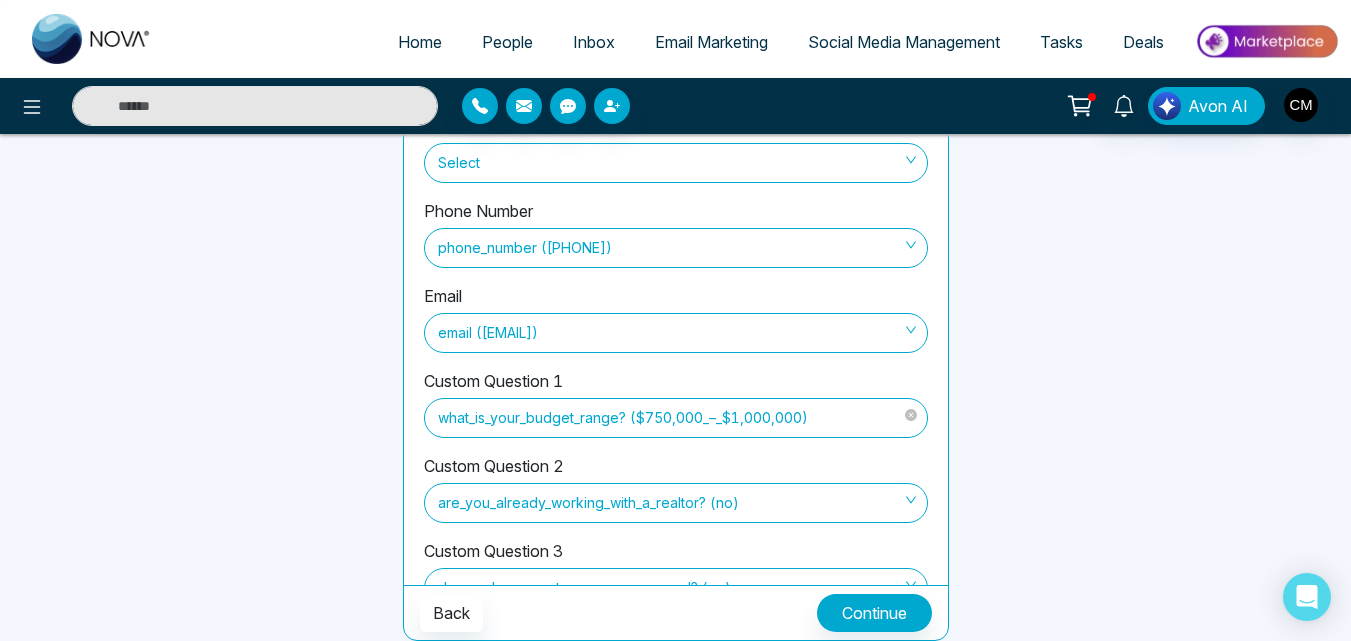 scroll, scrollTop: 78, scrollLeft: 0, axis: vertical 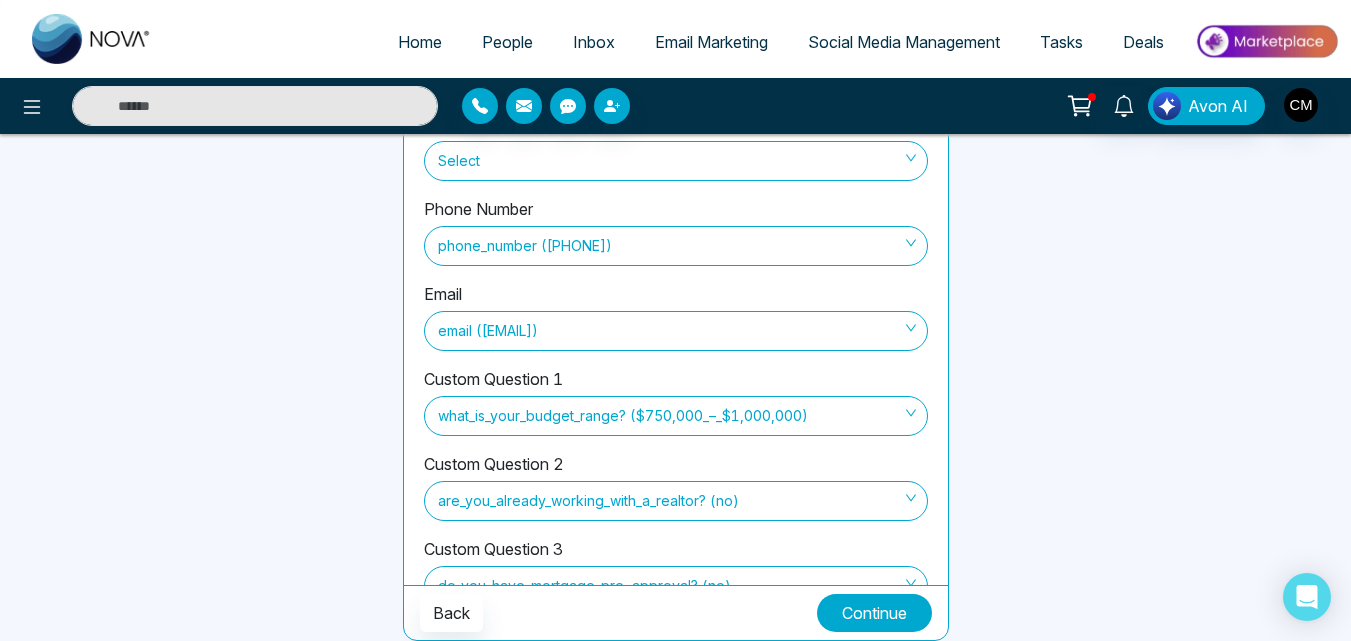 click on "Continue" at bounding box center [874, 613] 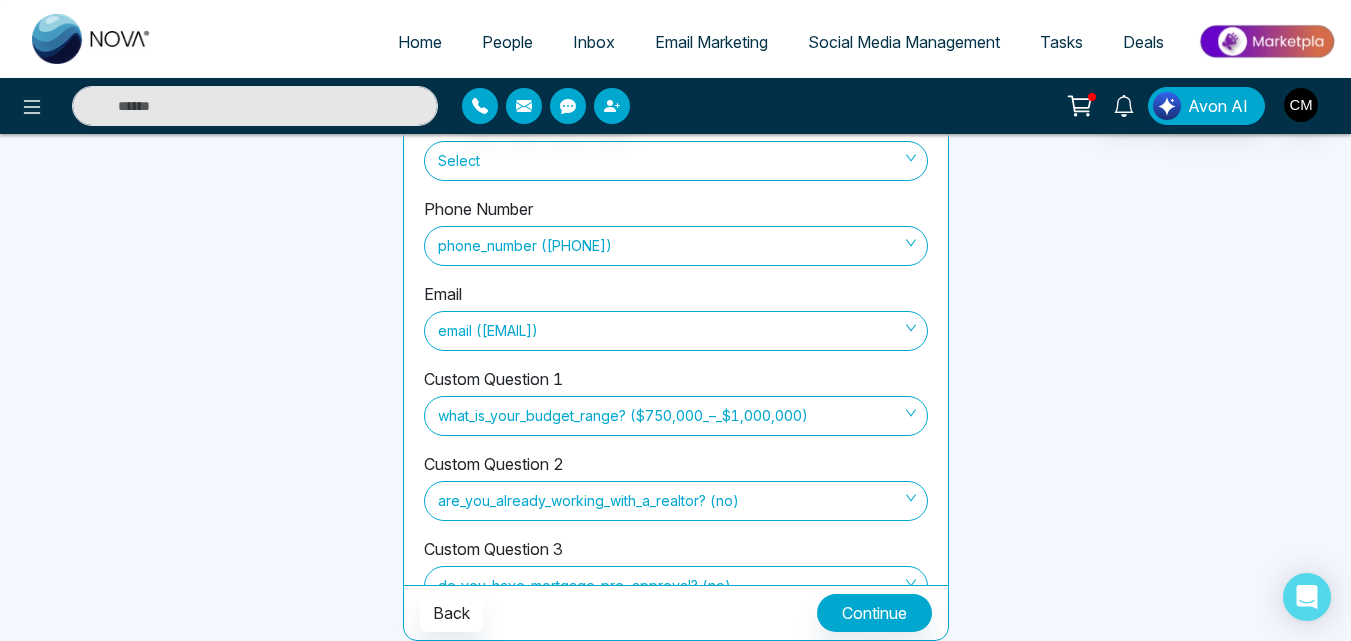 scroll, scrollTop: 147, scrollLeft: 0, axis: vertical 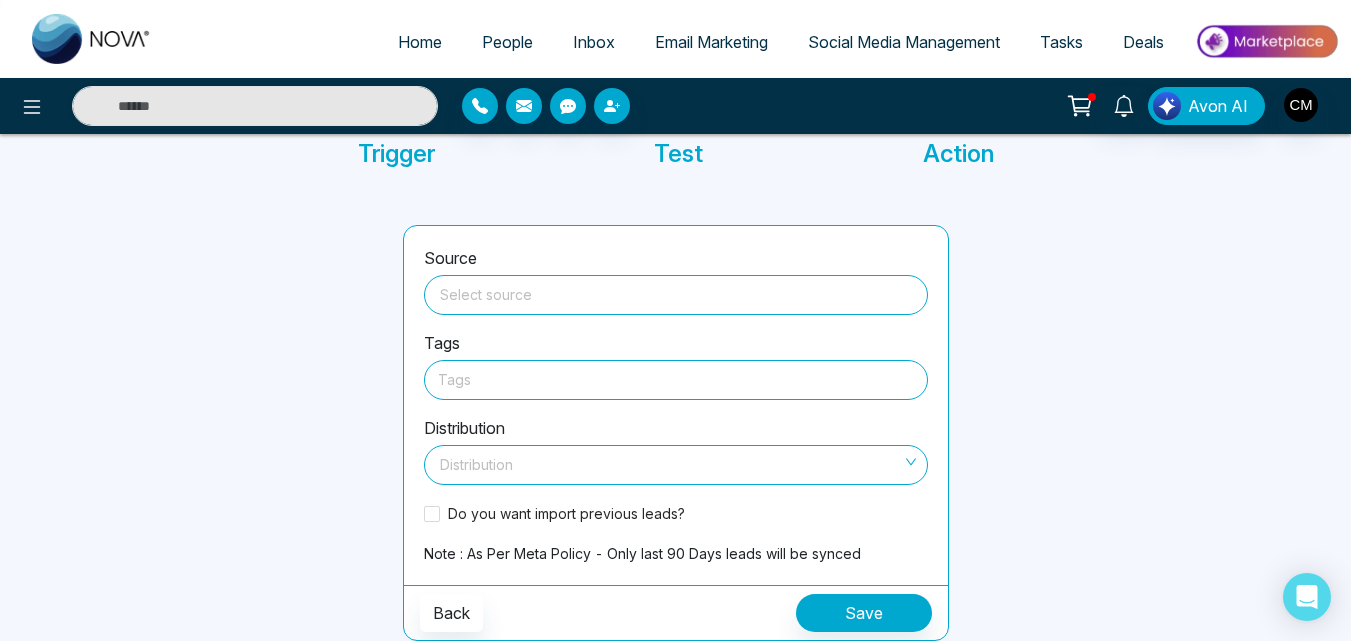 click at bounding box center [676, 291] 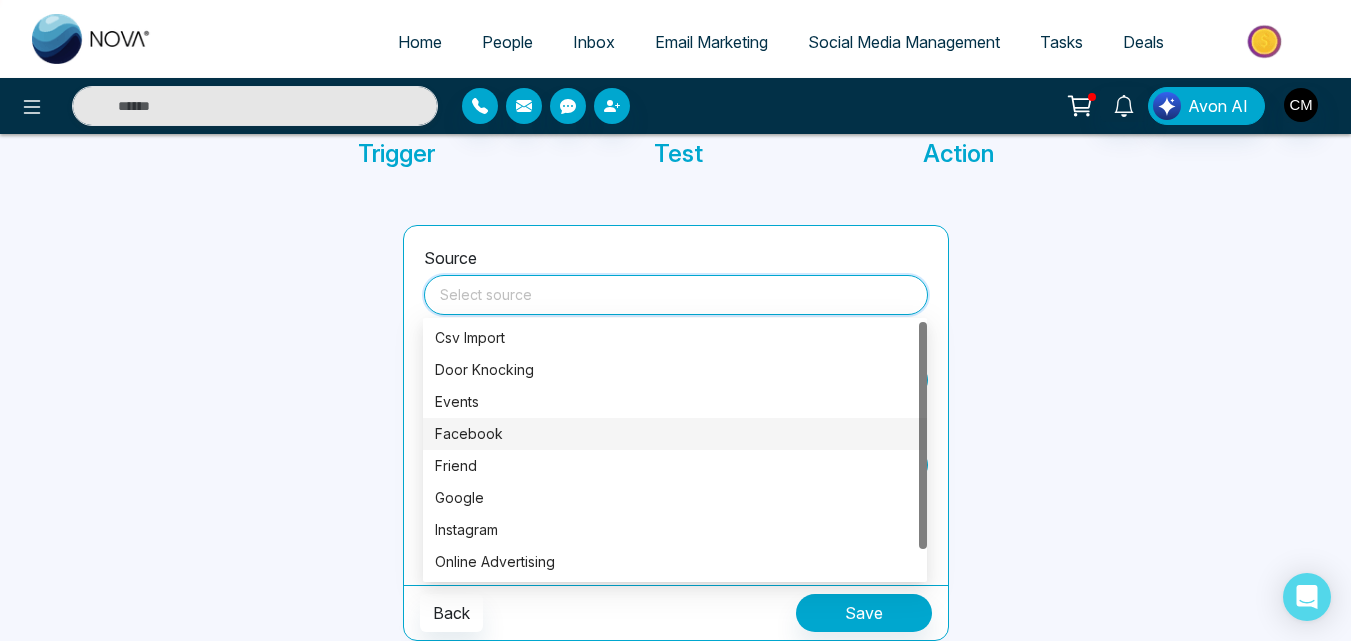 click on "Facebook" at bounding box center [675, 434] 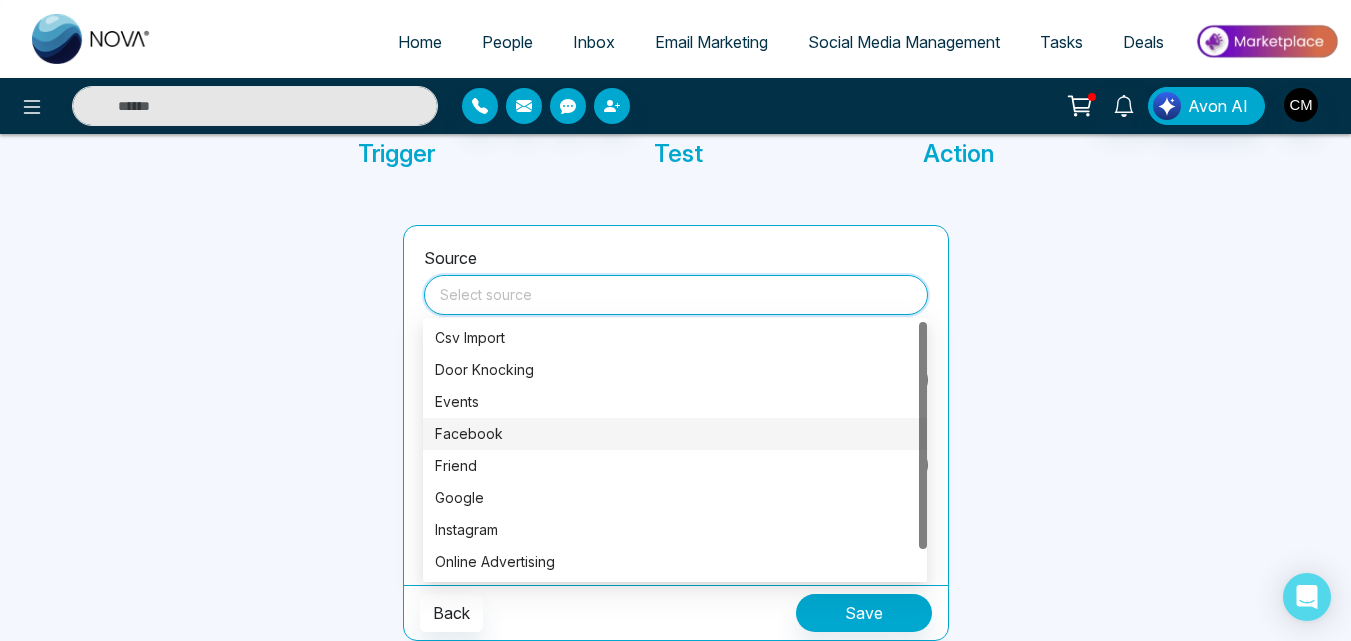 type on "********" 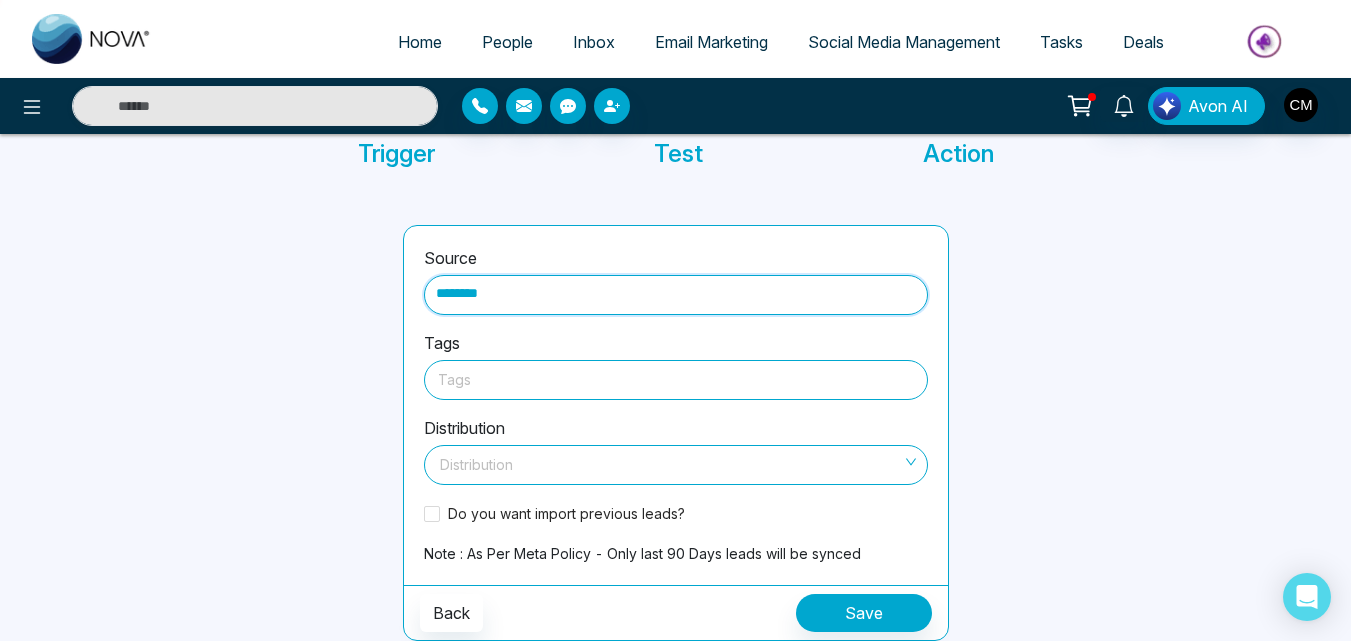 click at bounding box center (676, 379) 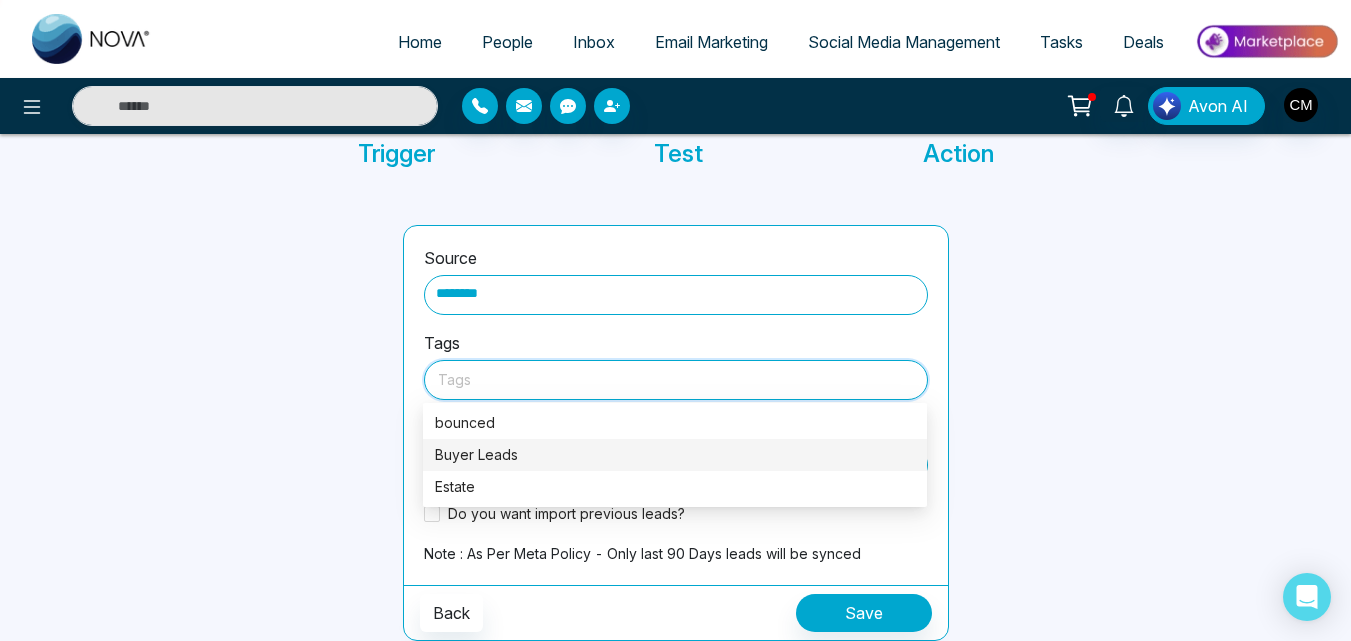 click on "Buyer Leads" at bounding box center [675, 455] 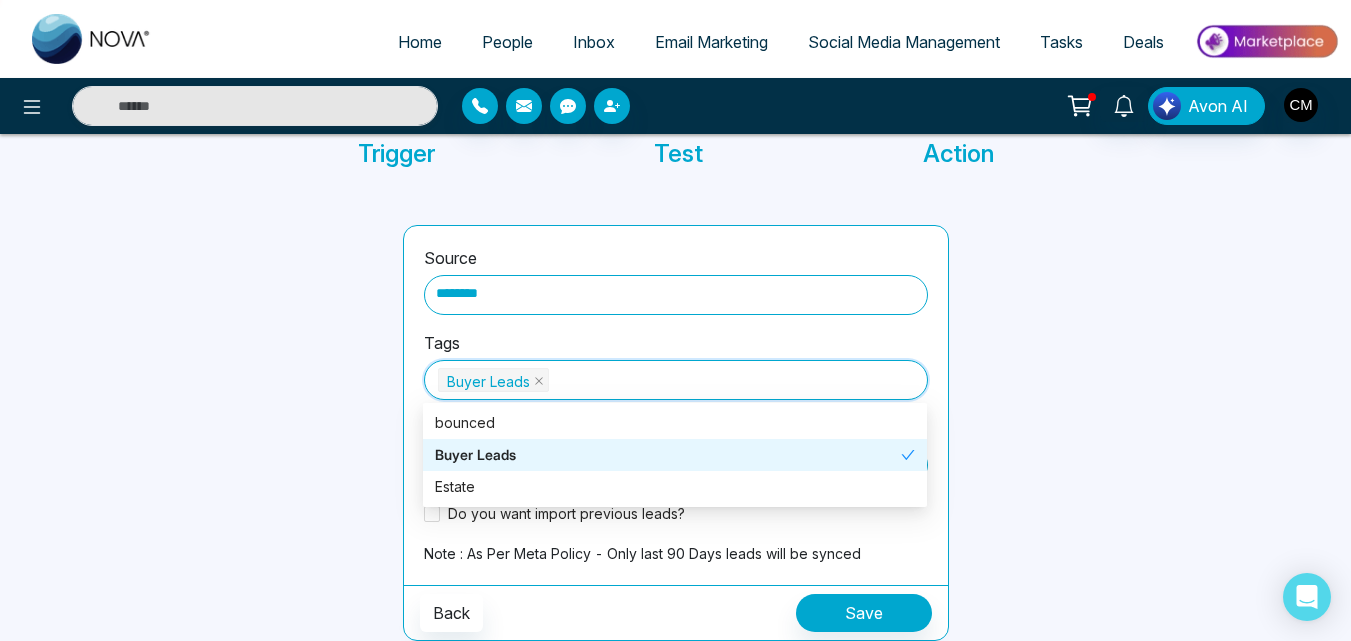 click at bounding box center [248, 433] 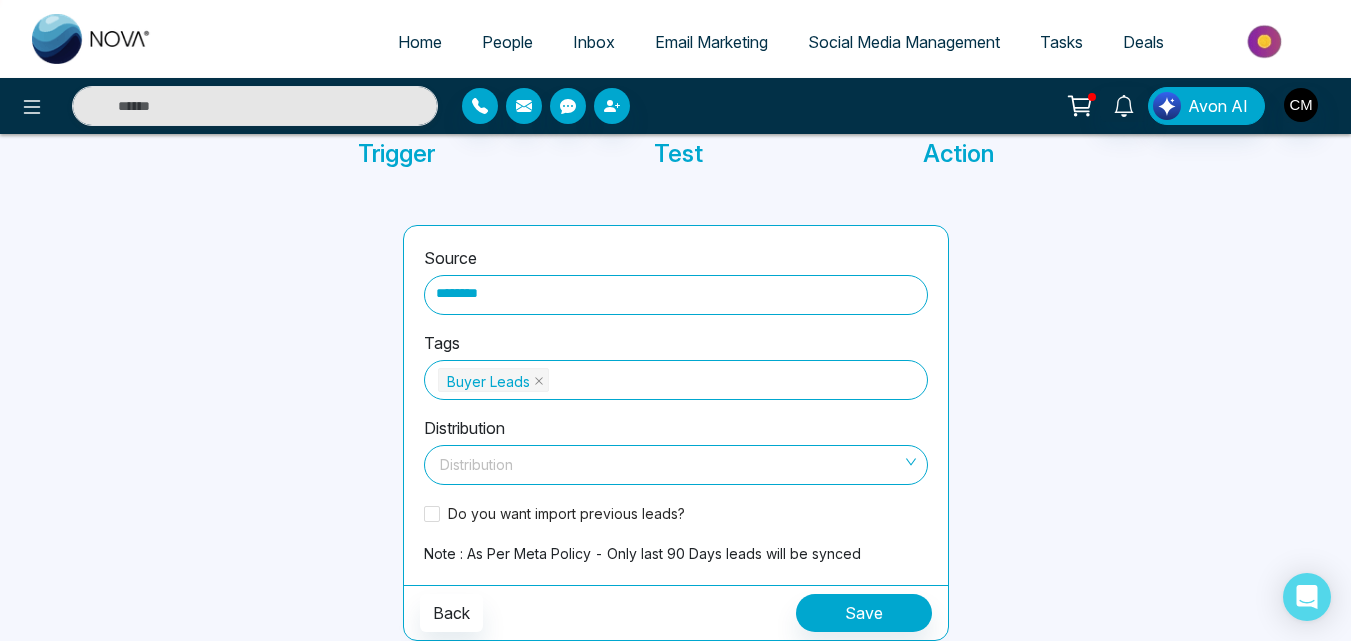 click at bounding box center (669, 461) 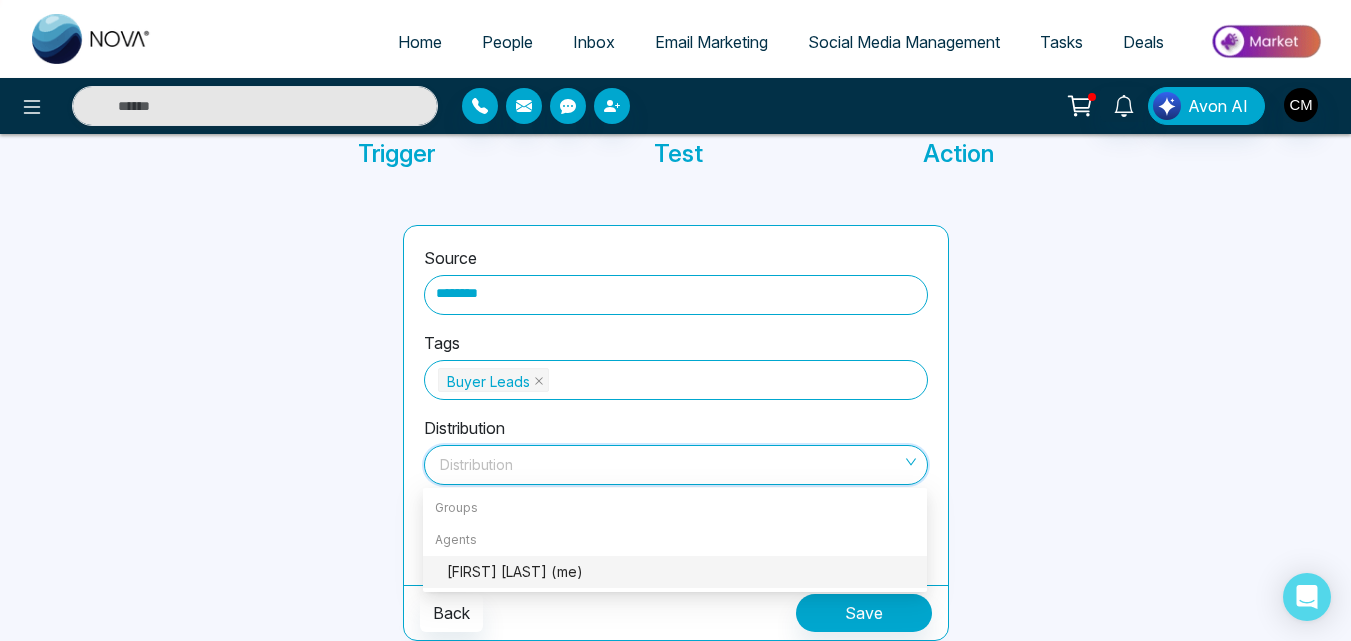 click on "[FIRST] [LAST] (me)" at bounding box center (681, 572) 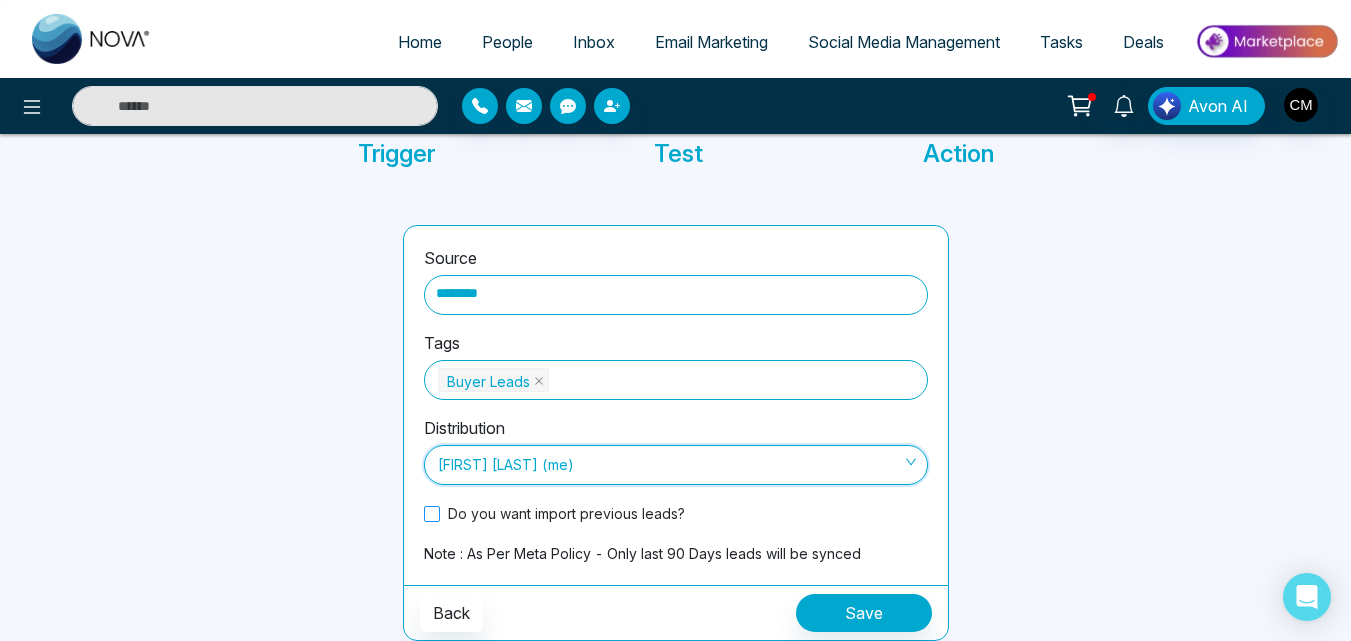 click at bounding box center [432, 514] 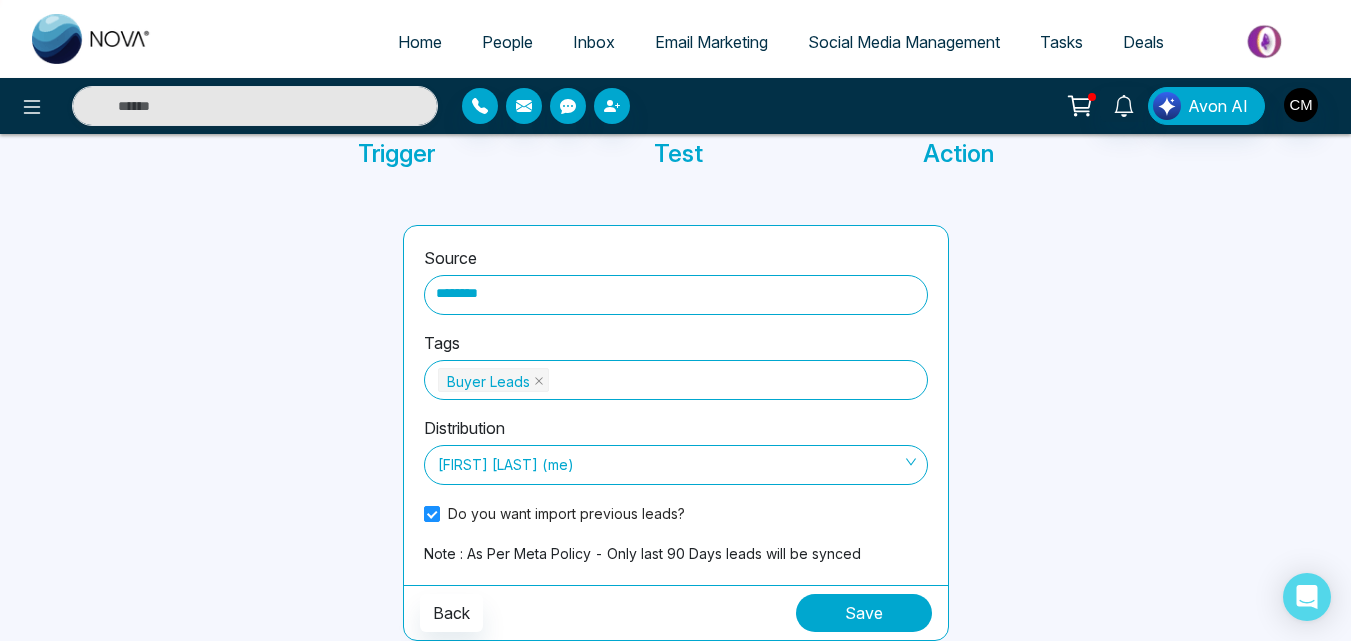 click on "Save" at bounding box center [864, 613] 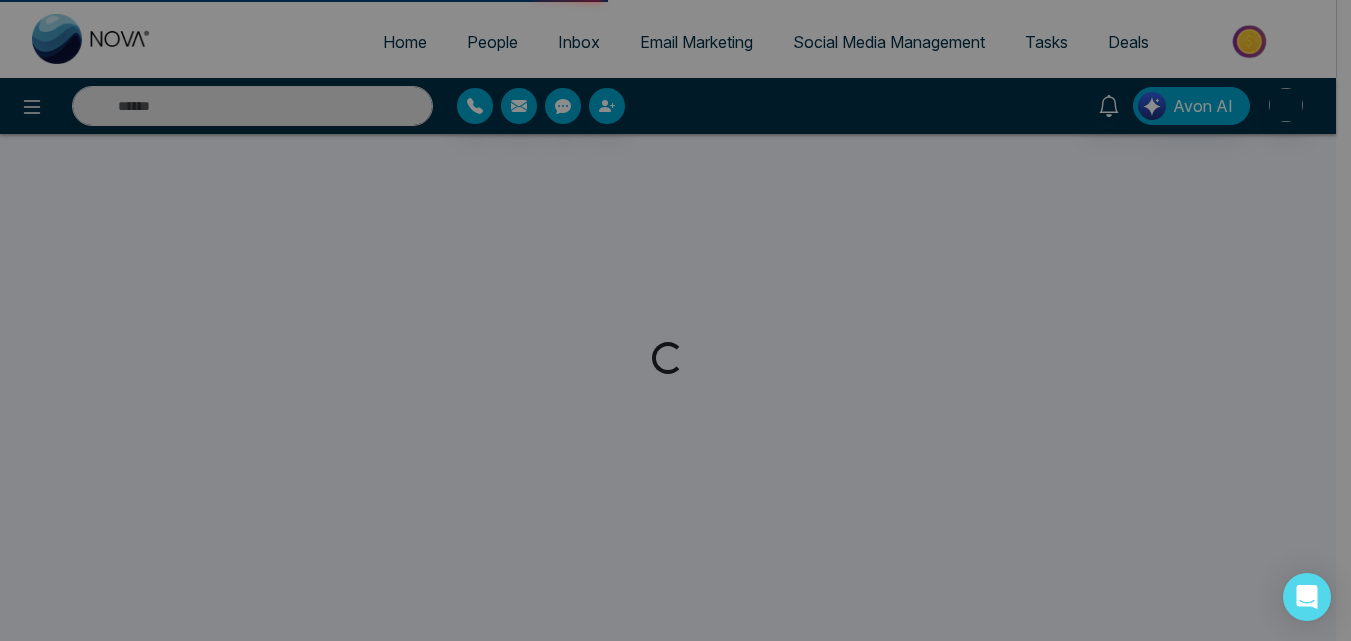 scroll, scrollTop: 0, scrollLeft: 0, axis: both 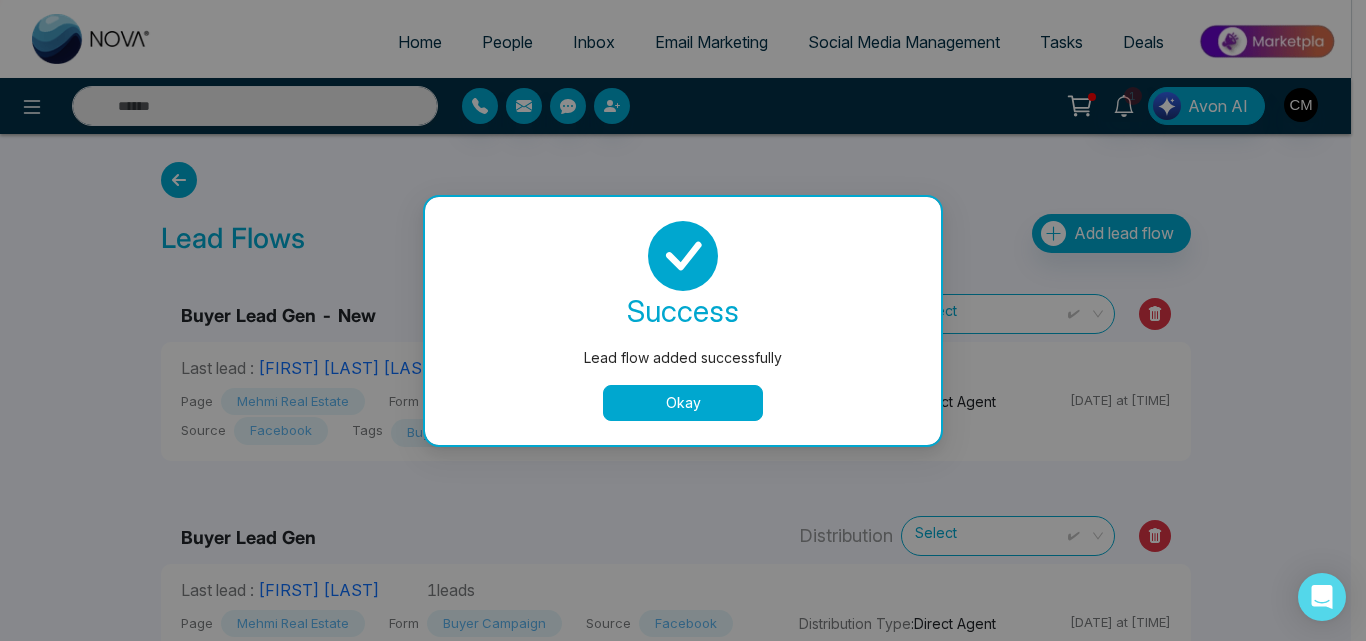 click on "Okay" at bounding box center (683, 403) 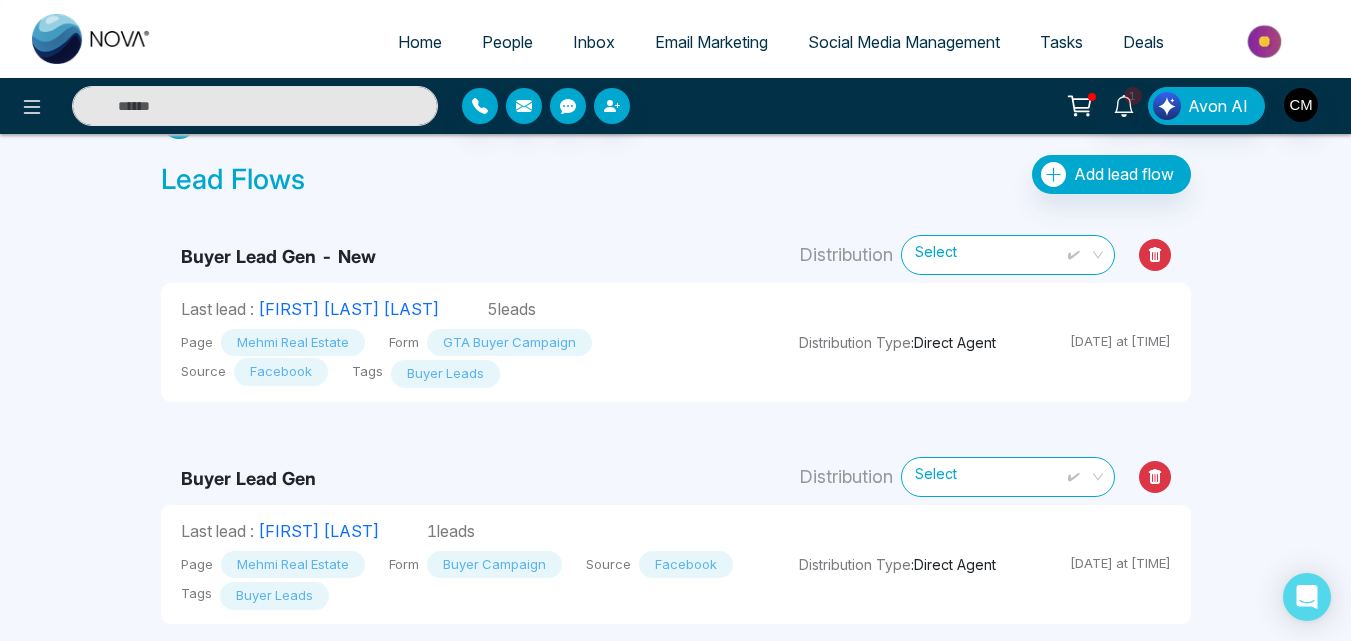 scroll, scrollTop: 62, scrollLeft: 0, axis: vertical 